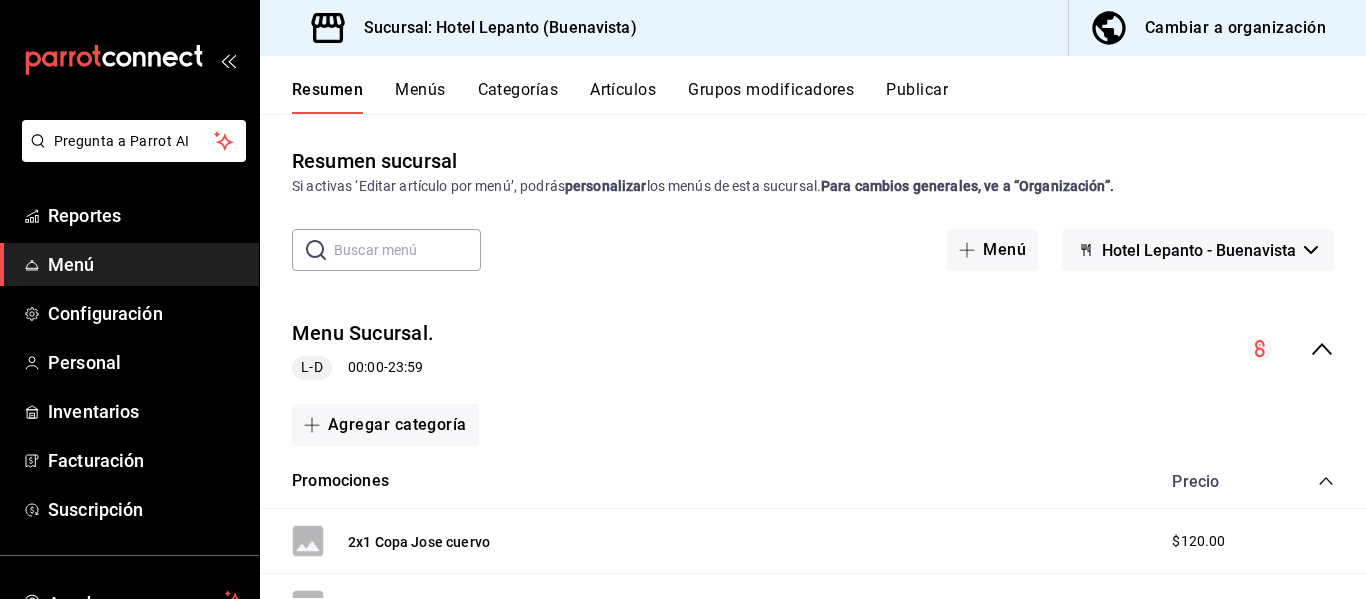 scroll, scrollTop: 0, scrollLeft: 0, axis: both 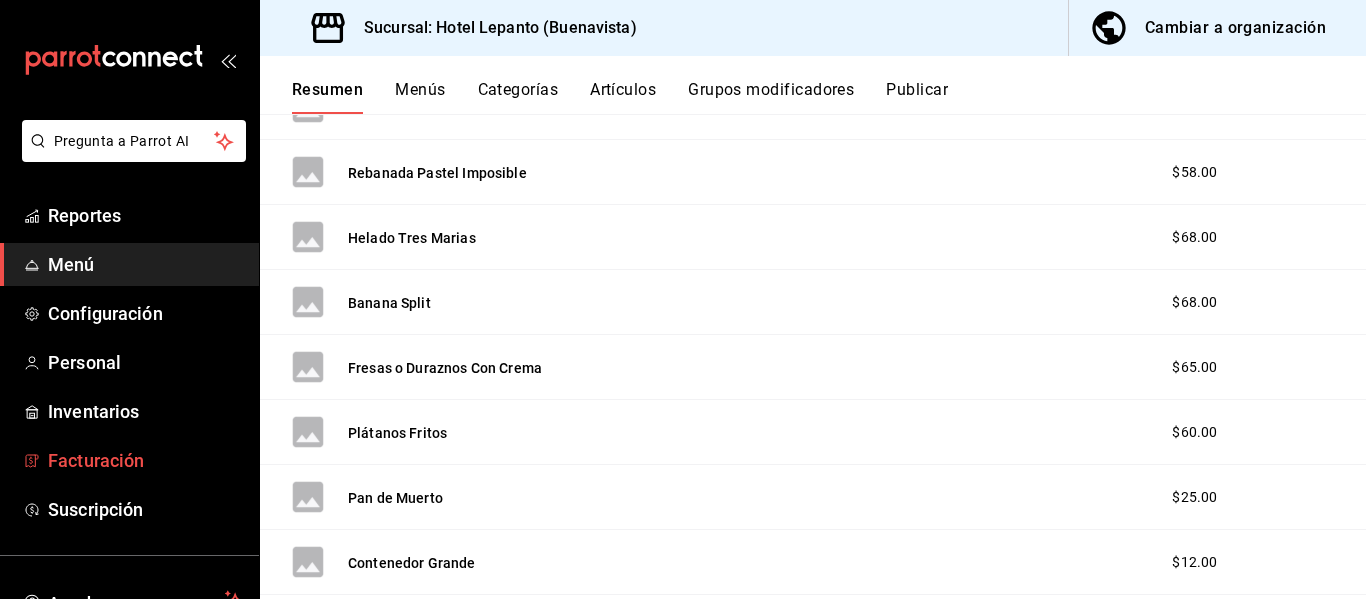 click on "Facturación" at bounding box center (145, 460) 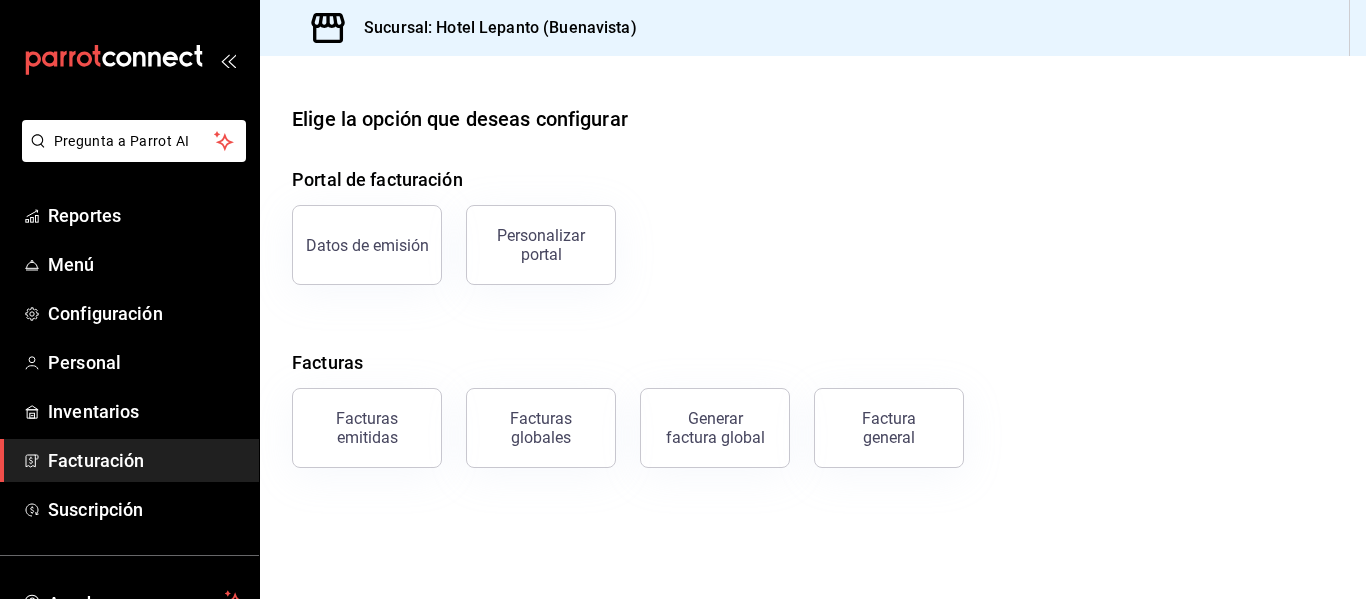 click on "Factura general" at bounding box center [889, 428] 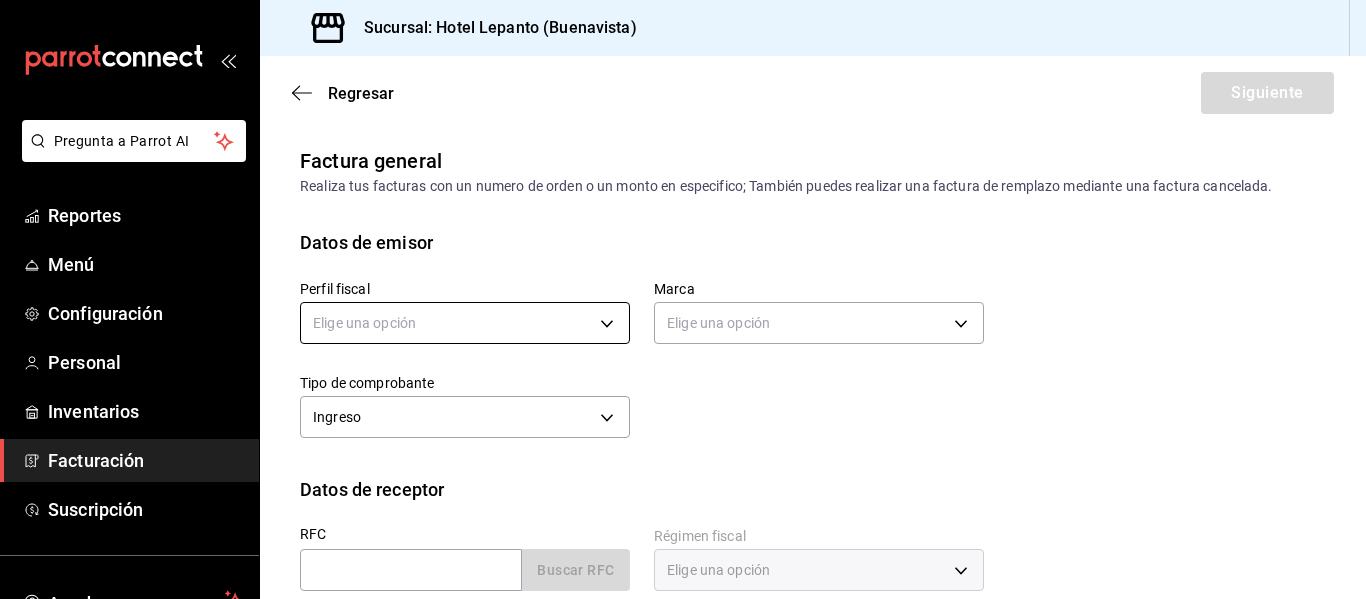 click on "Pregunta a Parrot AI Reportes   Menú   Configuración   Personal   Inventarios   Facturación   Suscripción   Ayuda Recomienda Parrot   [FIRST] [LAST]   Sugerir nueva función   Sucursal: Hotel Lepanto ([CITY]) Regresar Siguiente Factura general Realiza tus facturas con un numero de orden o un monto en especifico; También puedes realizar una factura de remplazo mediante una factura cancelada. Datos de emisor Perfil fiscal Elige una opción Marca Elige una opción Tipo de comprobante Ingreso I Datos de receptor RFC Buscar RFC Régimen fiscal Elige una opción Uso de CFDI Elige una opción Correo electrónico Dirección Calle # exterior # interior Código postal Estado ​Municipio ​ Colonia ​ GANA 1 MES GRATIS EN TU SUSCRIPCIÓN AQUÍ ¿Recuerdas cómo empezó tu restaurante?
Hoy puedes ayudar a un colega a tener el mismo cambio que tú viviste.
Recomienda Parrot directamente desde tu Portal Administrador.
Es fácil y rápido.
🎁 Por cada restaurante que se una, ganas 1 mes gratis. Reportes" at bounding box center (683, 299) 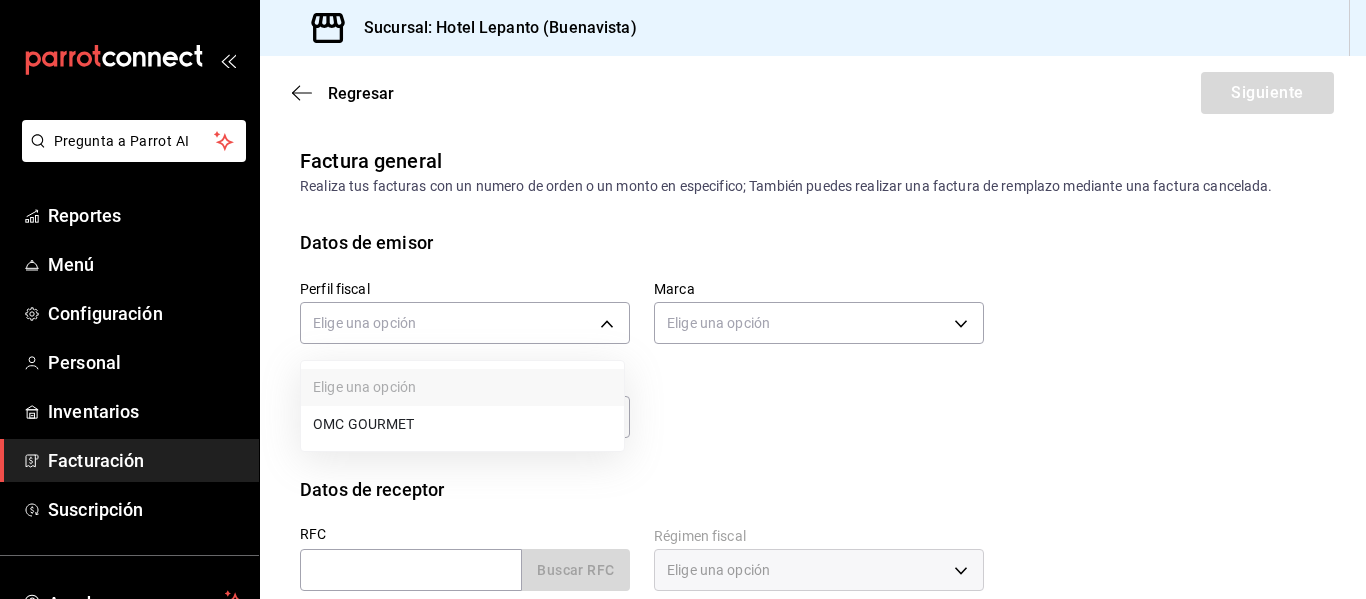 click on "OMC GOURMET" at bounding box center [462, 424] 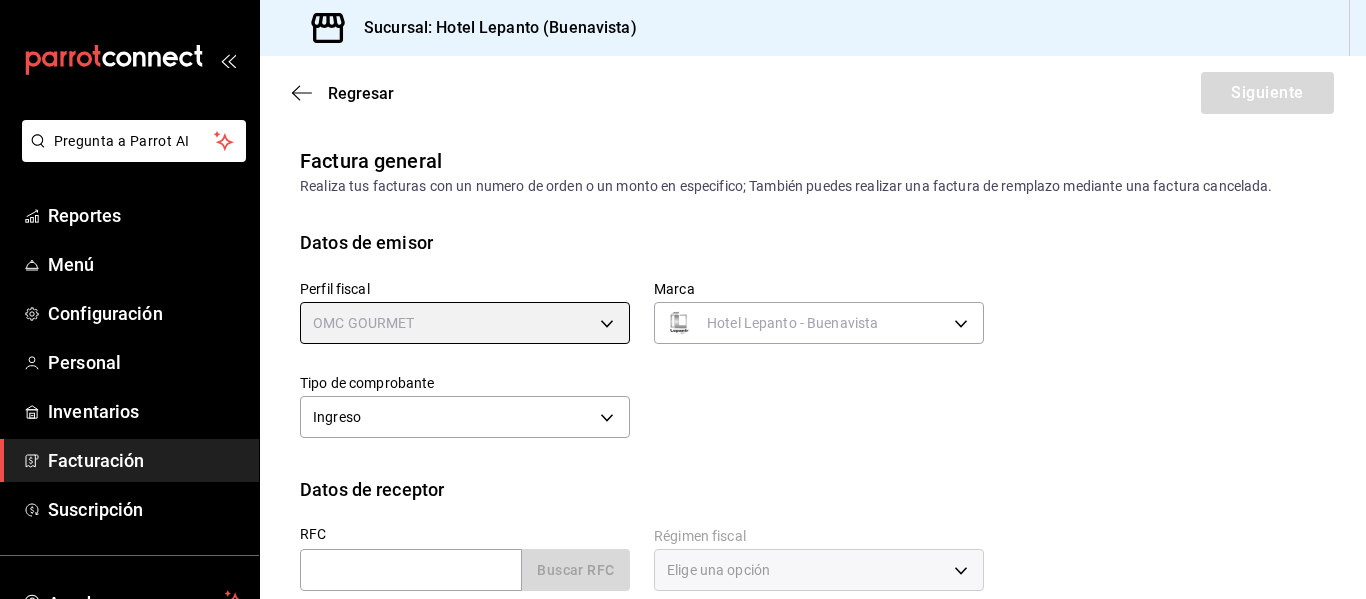 type on "[UUID]" 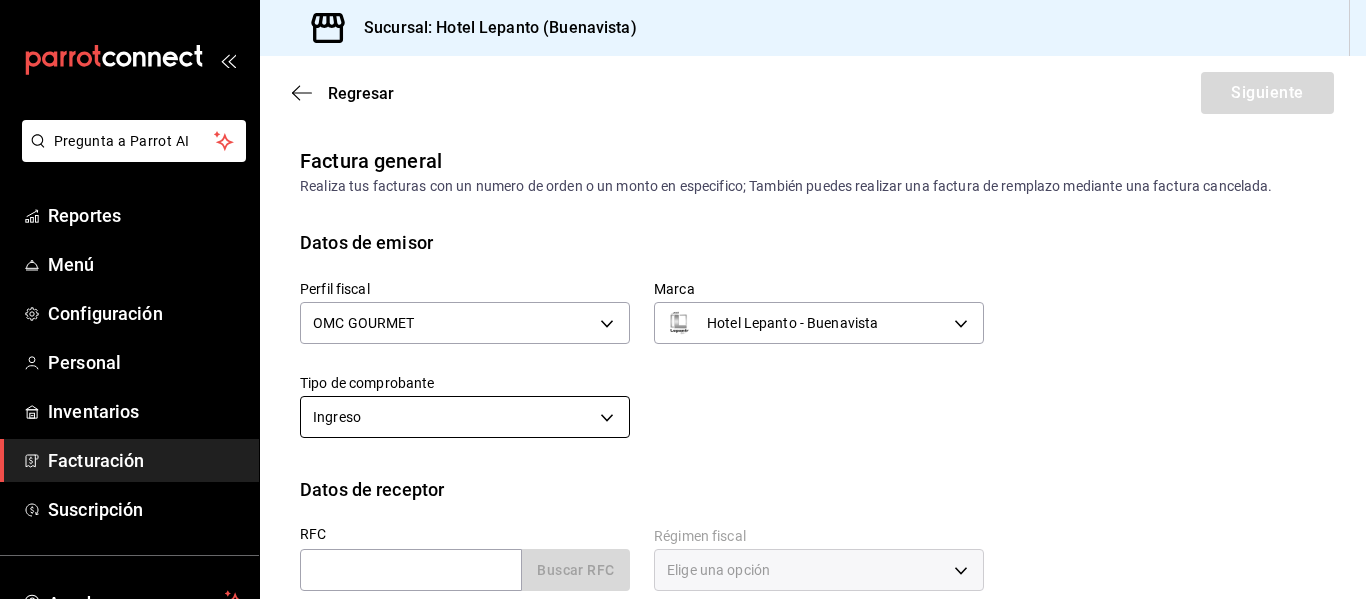 click on "Pregunta a Parrot AI Reportes   Menú   Configuración   Personal   Inventarios   Facturación   Suscripción   Ayuda Recomienda Parrot   [FIRST] [LAST]   Sugerir nueva función   Sucursal: Hotel Lepanto ([CITY]) Regresar Siguiente Factura general Realiza tus facturas con un numero de orden o un monto en especifico; También puedes realizar una factura de remplazo mediante una factura cancelada. Datos de emisor Perfil fiscal OMC GOURMET [UUID] Marca Hotel Lepanto - [CITY] [UUID] Tipo de comprobante Ingreso I Datos de receptor RFC Buscar RFC Régimen fiscal Elige una opción Uso de CFDI Elige una opción Correo electrónico Dirección Calle # exterior # interior Código postal Estado ​Municipio ​ Colonia ​ GANA 1 MES GRATIS EN TU SUSCRIPCIÓN AQUÍ Pregunta a Parrot AI Reportes   Menú   Configuración   Personal   Inventarios   Facturación   Suscripción   Ayuda Recomienda Parrot   [FIRST] [LAST]   Sugerir nueva función" at bounding box center [683, 299] 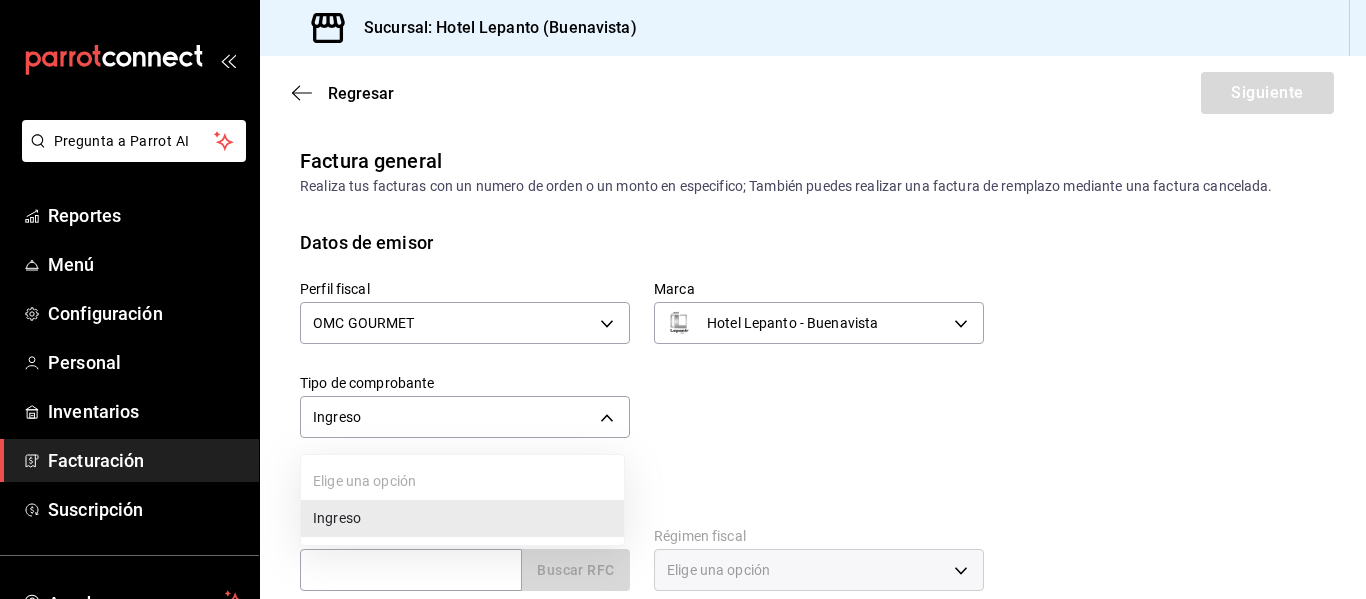 click on "Ingreso" at bounding box center (462, 518) 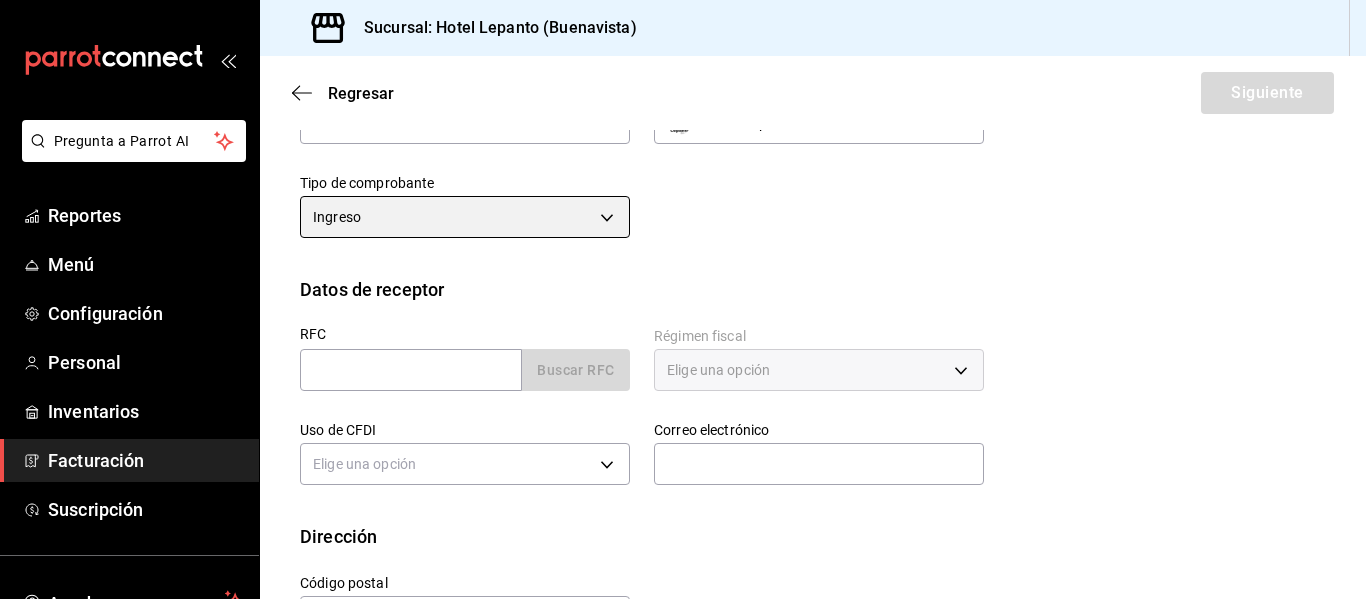 scroll, scrollTop: 274, scrollLeft: 0, axis: vertical 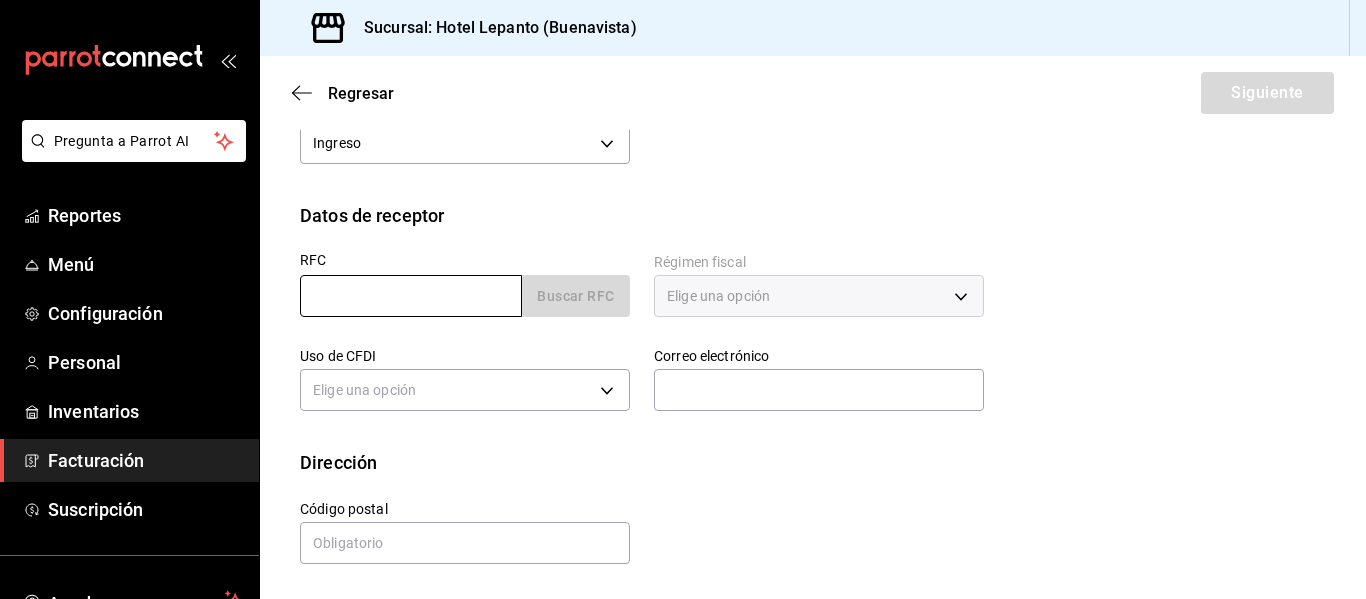 click at bounding box center (411, 296) 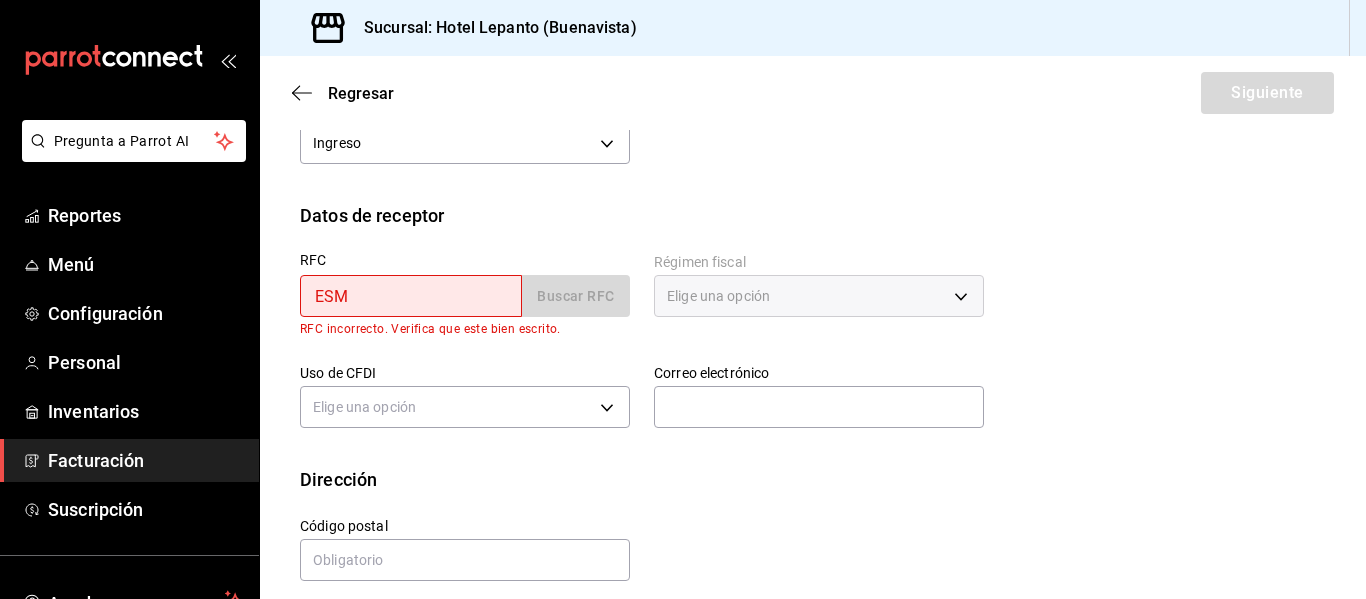 type on "ESM8911152H9" 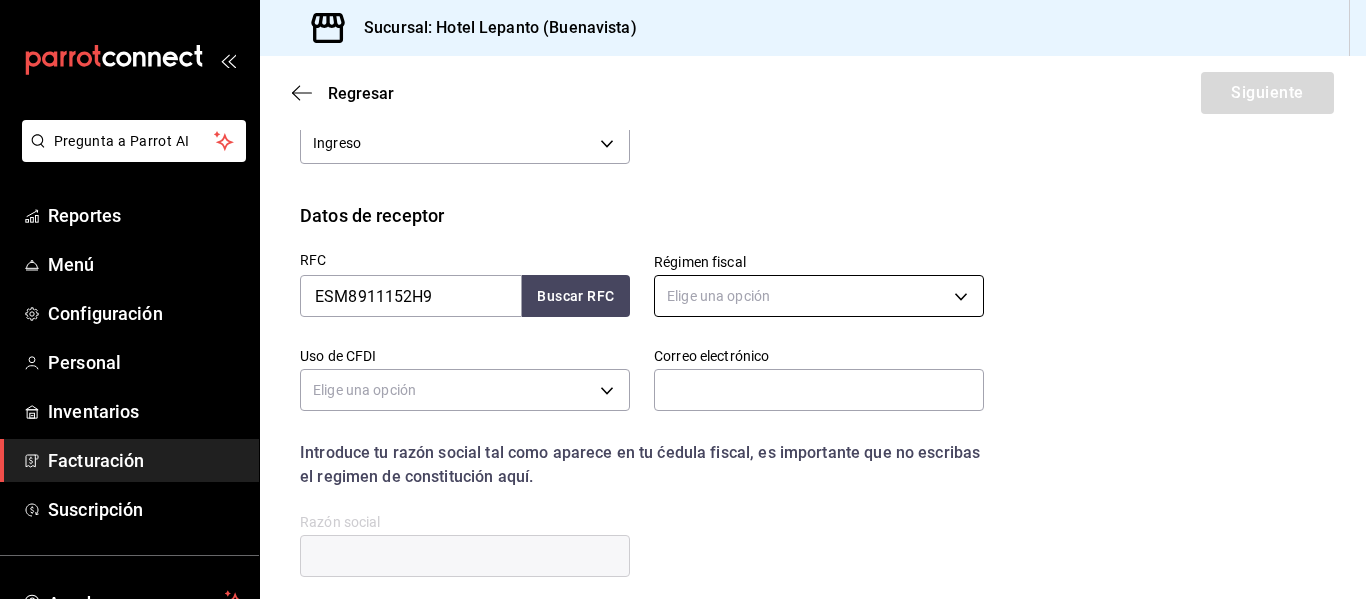 click on "Pregunta a Parrot AI Reportes   Menú   Configuración   Personal   Inventarios   Facturación   Suscripción   Ayuda Recomienda Parrot   [FIRST] [LAST]   Sugerir nueva función   Sucursal: Hotel Lepanto ([CITY]) Regresar Siguiente Factura general Realiza tus facturas con un numero de orden o un monto en especifico; También puedes realizar una factura de remplazo mediante una factura cancelada. Datos de emisor Perfil fiscal OMC GOURMET [UUID] Marca Hotel Lepanto - [CITY] [UUID] Tipo de comprobante Ingreso I Datos de receptor RFC [RFC] Buscar RFC Régimen fiscal Elige una opción Uso de CFDI Elige una opción Correo electrónico Introduce tu razón social tal como aparece en tu ćedula fiscal, es importante que no escribas el regimen de constitución aquí. company Razón social Dirección Calle # exterior # interior Código postal Estado ​Municipio ​ Colonia ​ GANA 1 MES GRATIS EN TU SUSCRIPCIÓN AQUÍ Pregunta a Parrot AI" at bounding box center (683, 299) 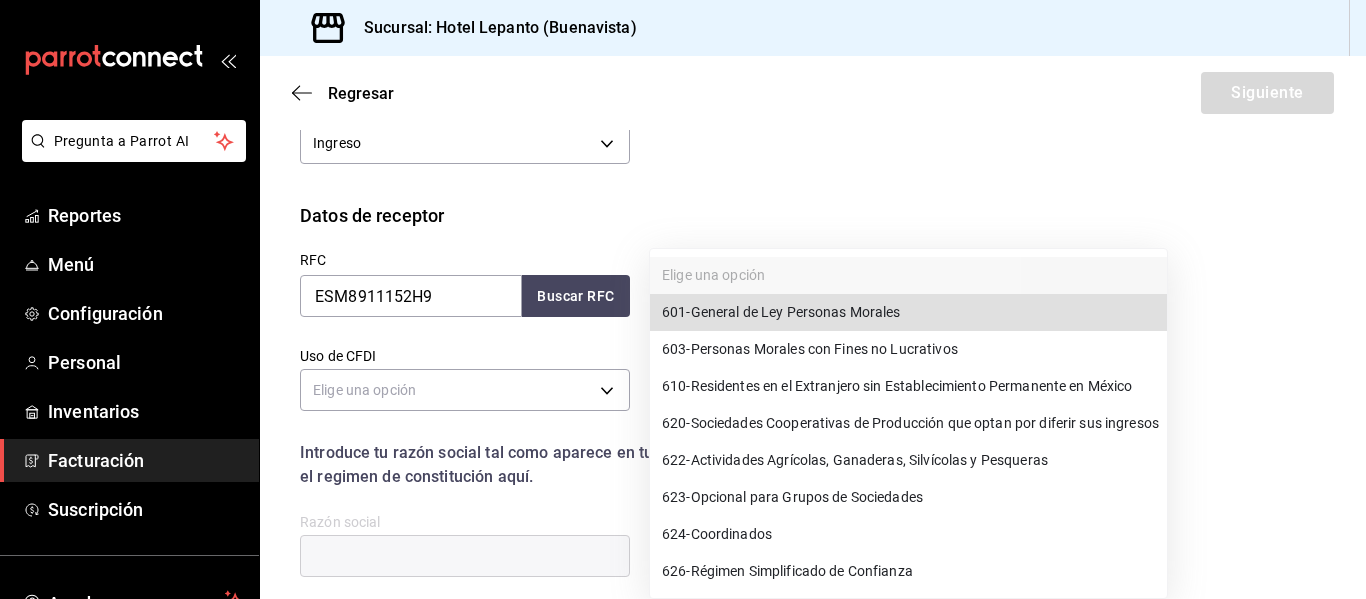 click on "601  -  General de Ley Personas Morales" at bounding box center [781, 312] 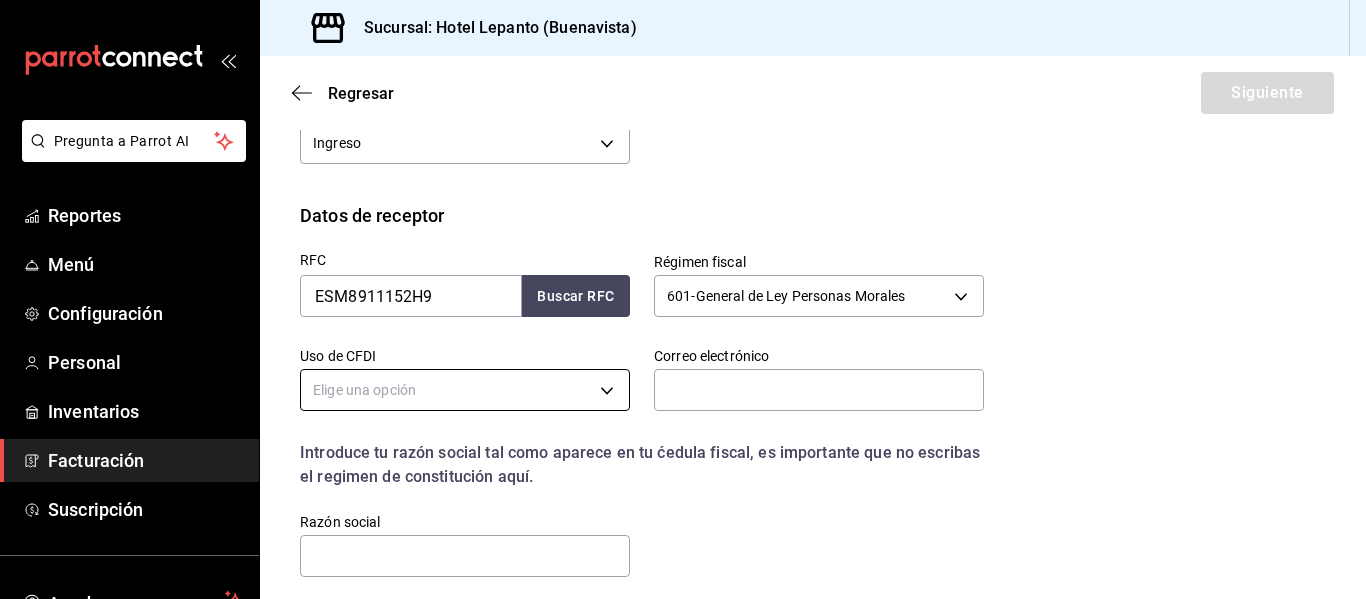 click on "Pregunta a Parrot AI Reportes   Menú   Configuración   Personal   Inventarios   Facturación   Suscripción   Ayuda Recomienda Parrot   [FIRST] [LAST]   Sugerir nueva función   Sucursal: Hotel Lepanto ([CITY]) Regresar Siguiente Factura general Realiza tus facturas con un numero de orden o un monto en especifico; También puedes realizar una factura de remplazo mediante una factura cancelada. Datos de emisor Perfil fiscal OMC GOURMET [UUID] Marca Hotel Lepanto - [CITY] [UUID] Tipo de comprobante Ingreso I Datos de receptor RFC [RFC] Buscar RFC Régimen fiscal 601  -  General de Ley Personas Morales 601 Uso de CFDI Elige una opción Correo electrónico Introduce tu razón social tal como aparece en tu ćedula fiscal, es importante que no escribas el regimen de constitución aquí. company Razón social Dirección Calle # exterior # interior Código postal Estado ​Municipio ​ Colonia ​ Pregunta a Parrot AI Reportes   Menú" at bounding box center (683, 299) 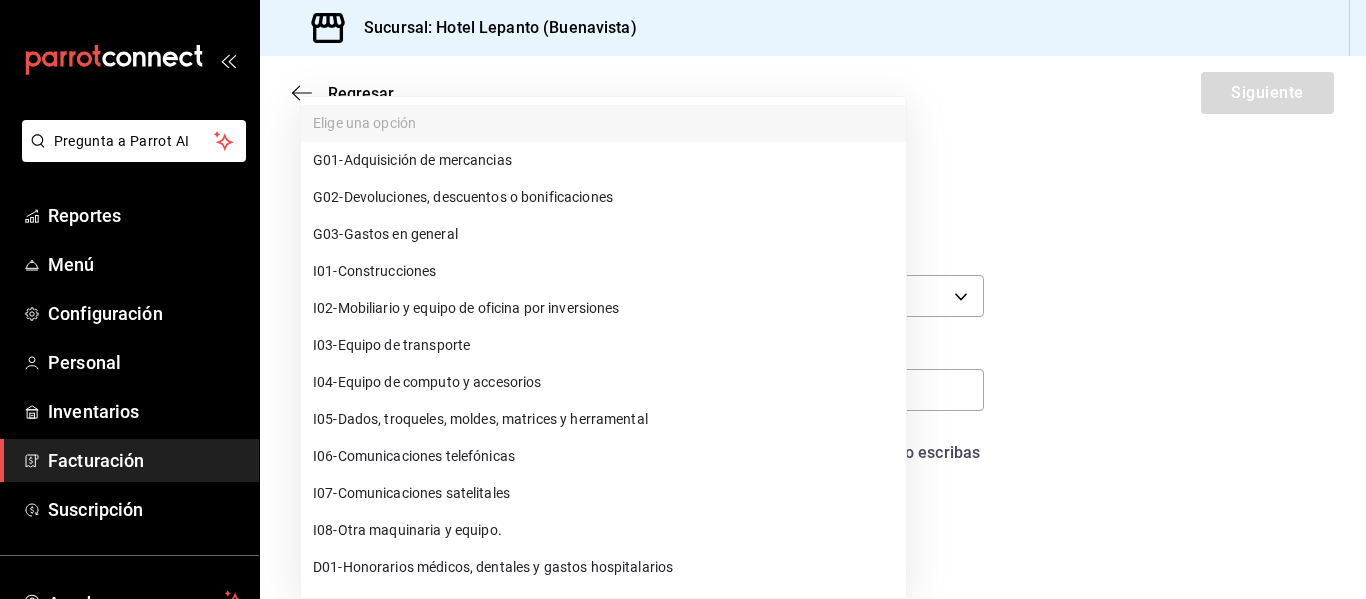 click on "G03  -  Gastos en general" at bounding box center [385, 234] 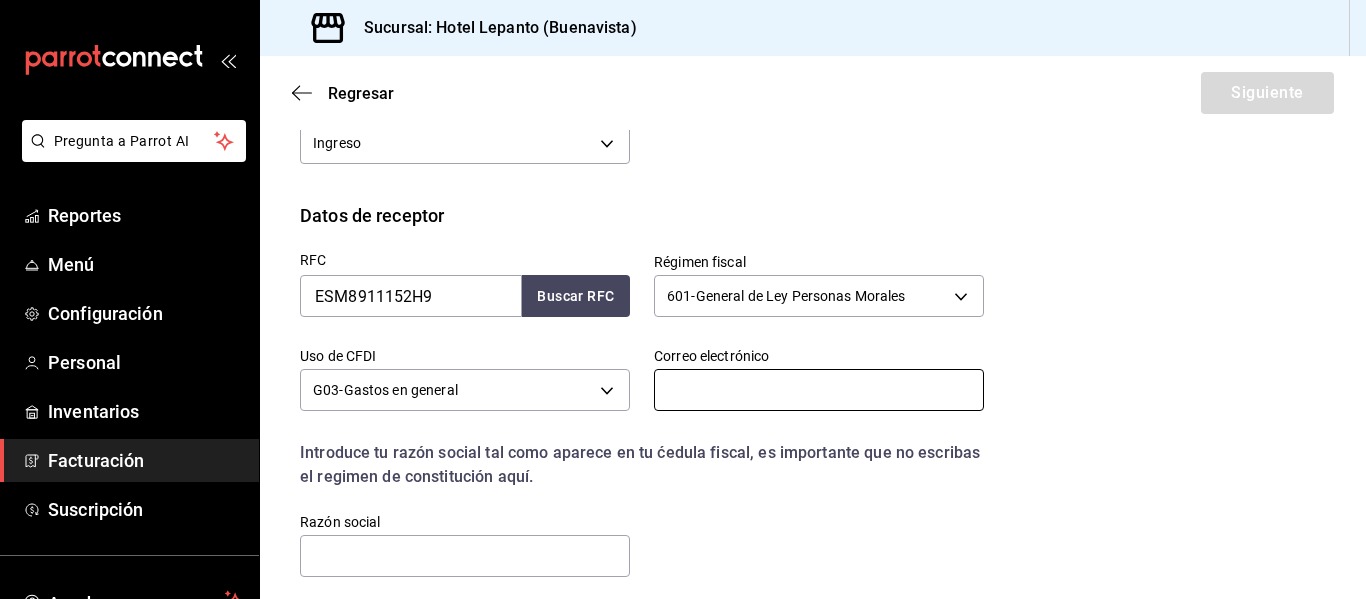 click at bounding box center [819, 390] 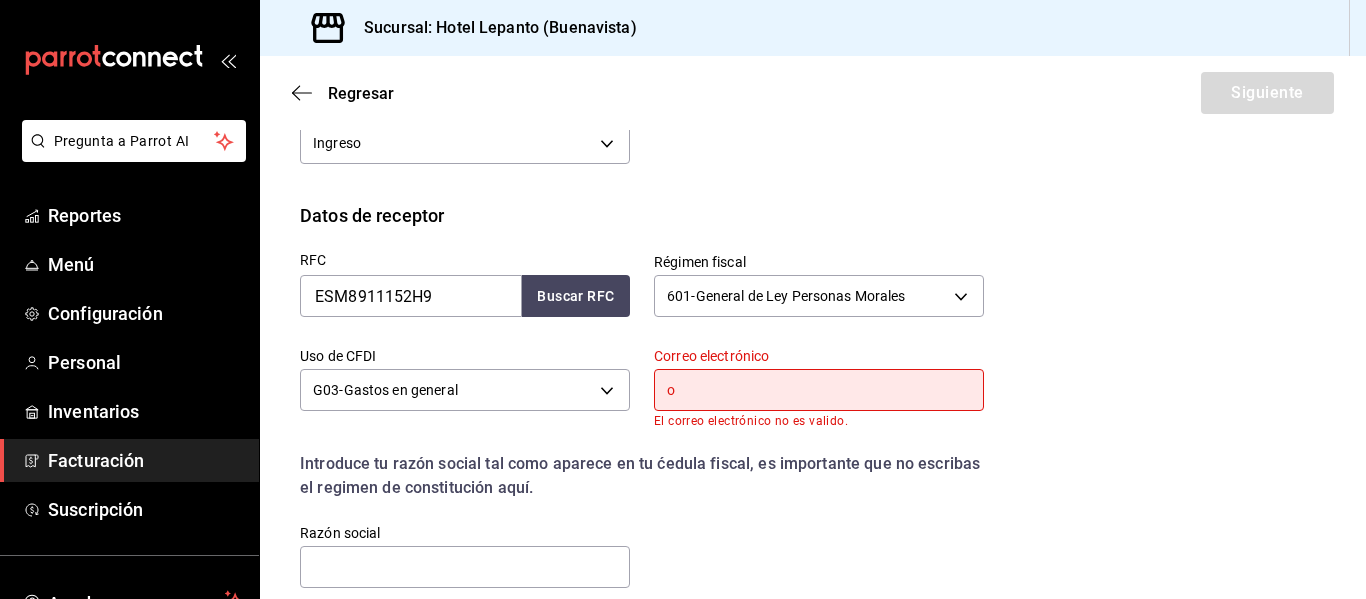 type on "[EMAIL]" 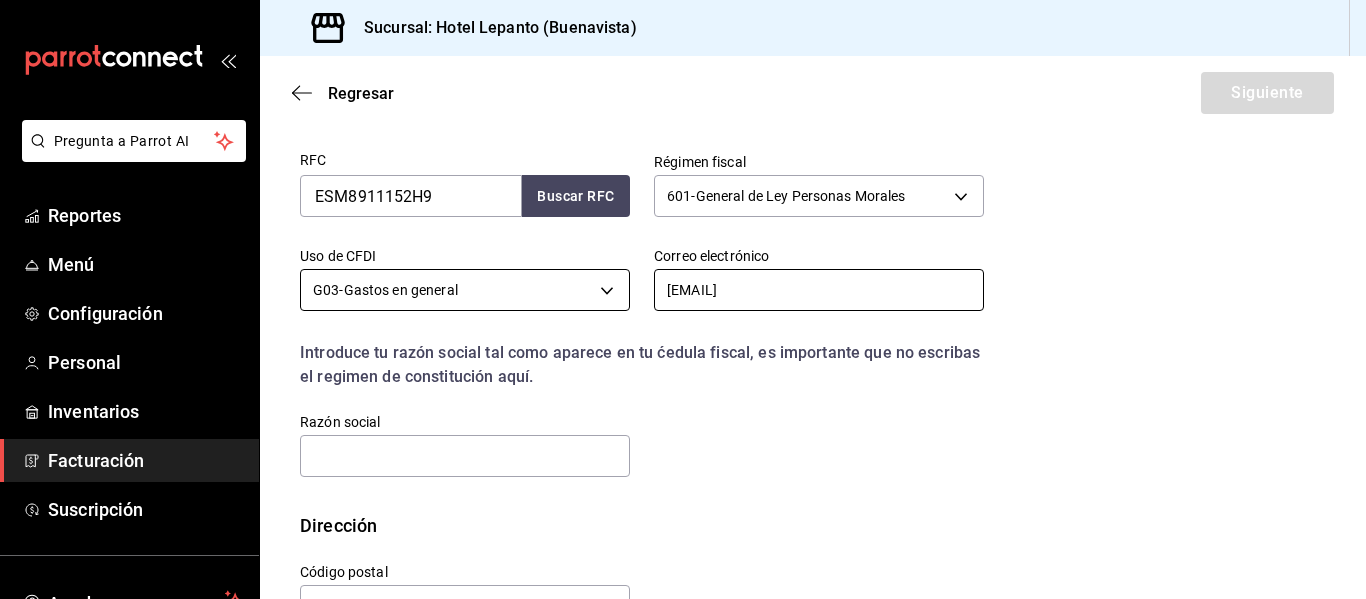 scroll, scrollTop: 437, scrollLeft: 0, axis: vertical 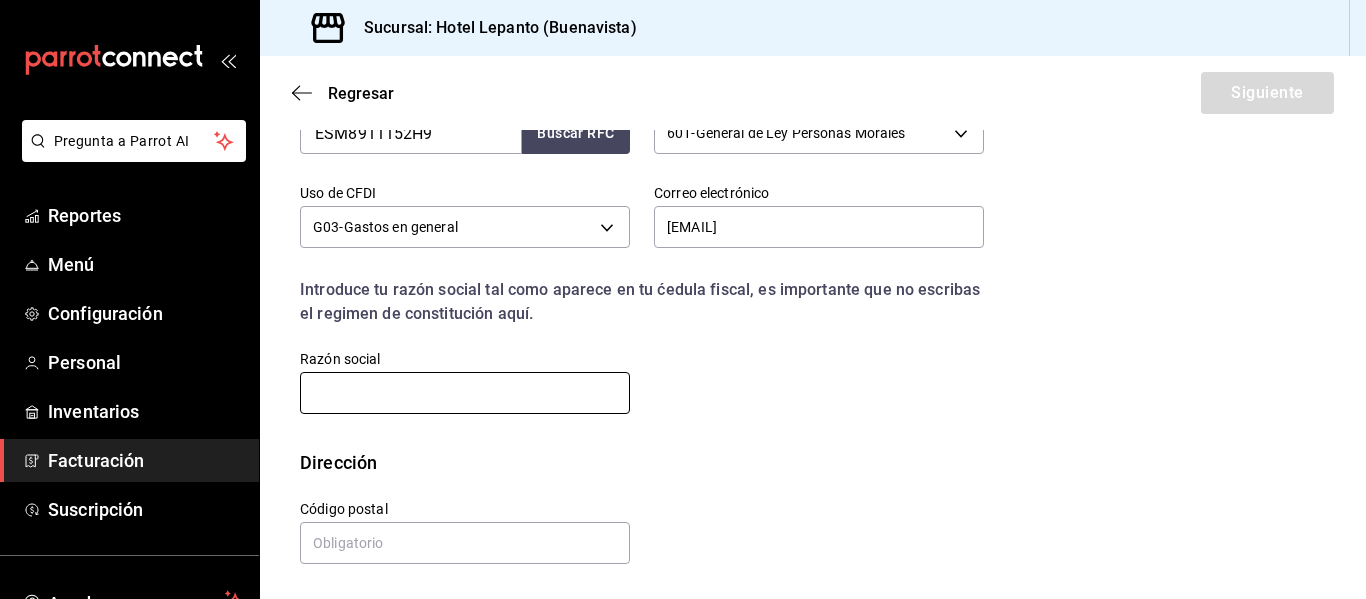 click at bounding box center (465, 393) 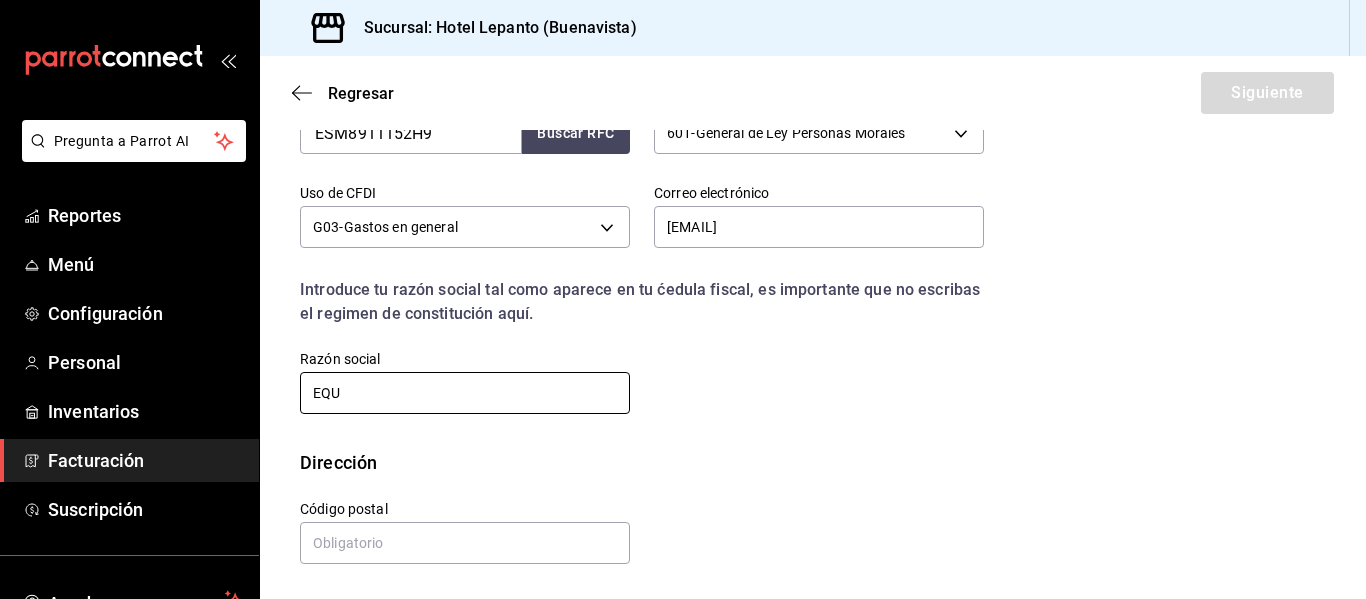 type on "EQUIPOS DE SEGURIDAD MAGOCAD" 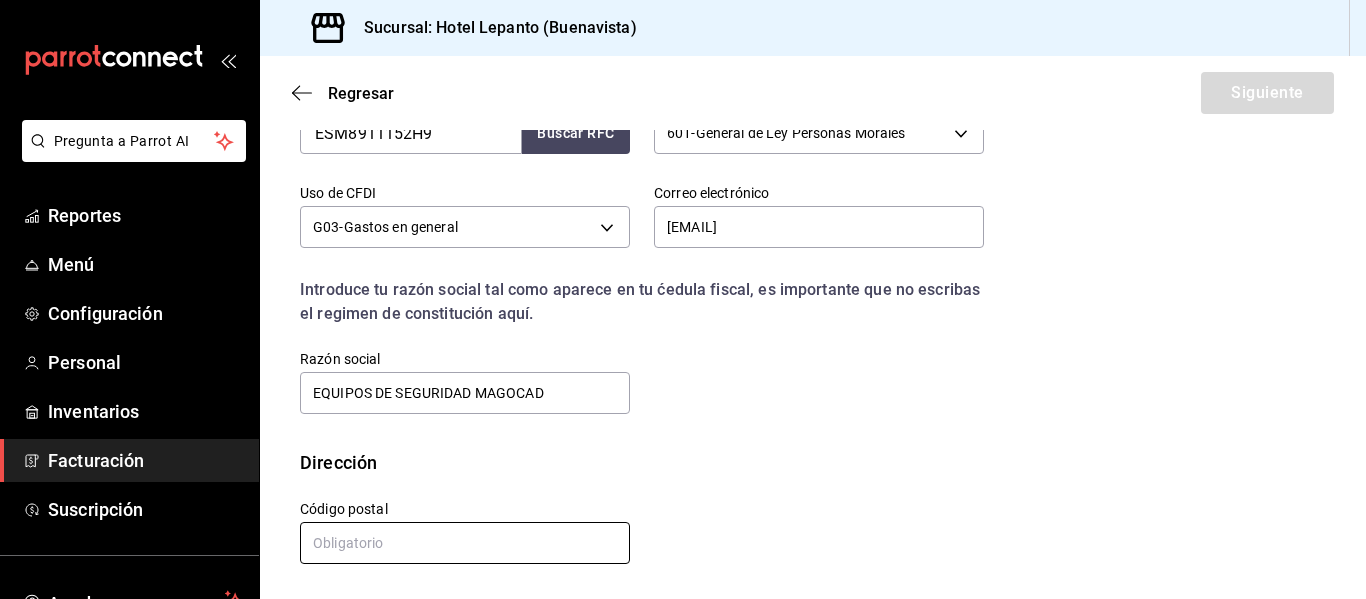 click at bounding box center (465, 543) 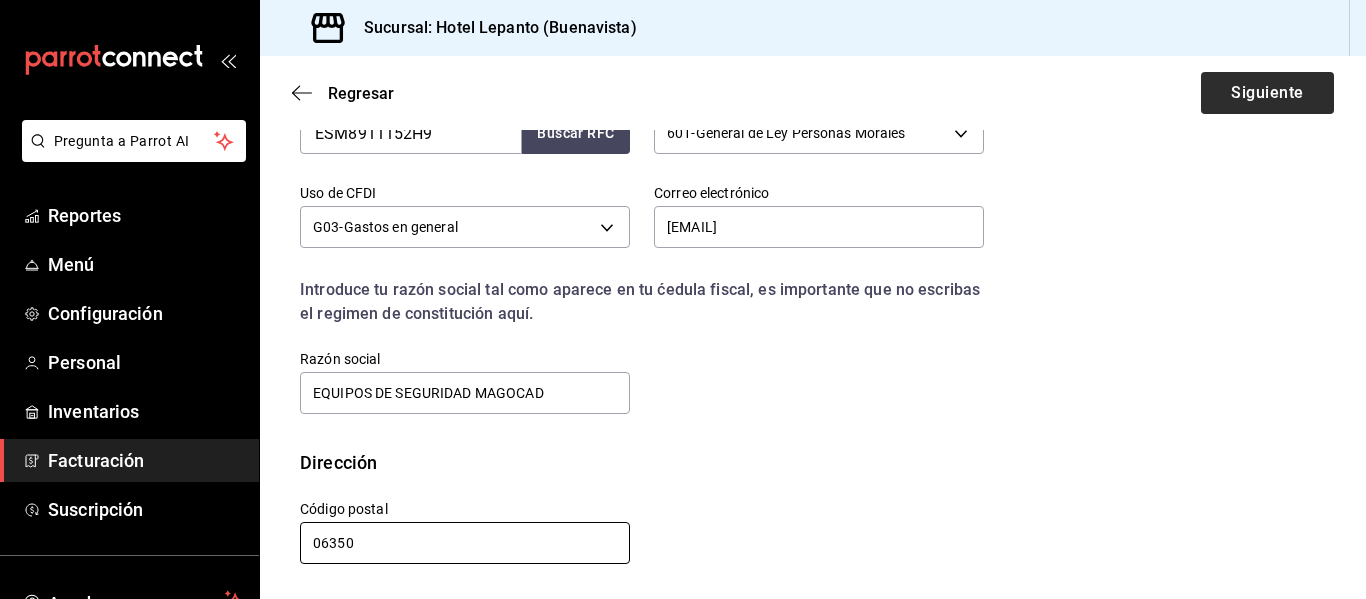 type on "06350" 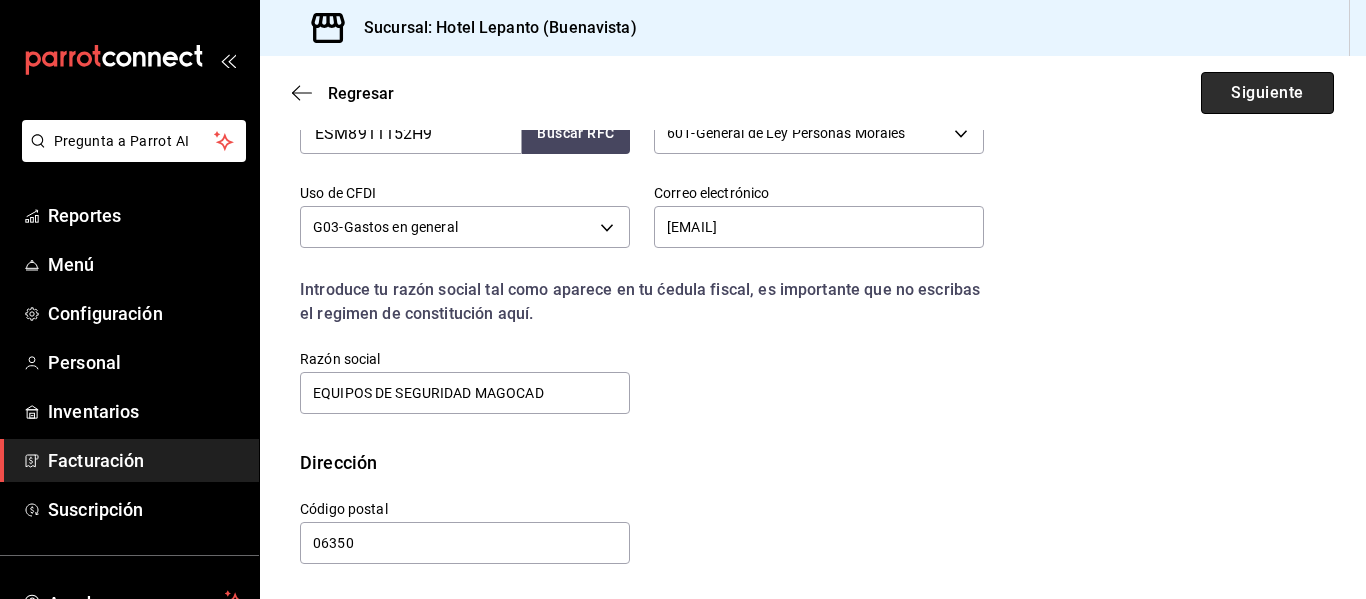 click on "Siguiente" at bounding box center (1267, 93) 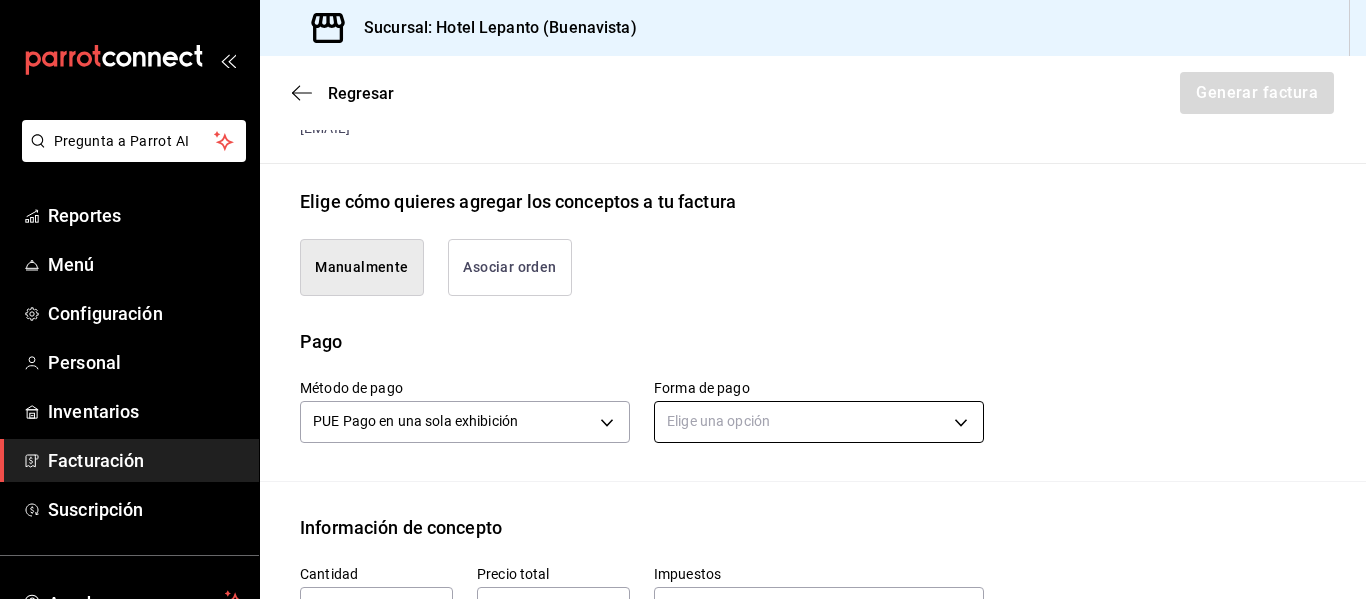 click on "Pregunta a Parrot AI Reportes   Menú   Configuración   Personal   Inventarios   Facturación   Suscripción   Ayuda Recomienda Parrot   [FIRST] [LAST]   Sugerir nueva función   Sucursal: Hotel Lepanto ([CITY]) Regresar Generar factura Emisor Perfil fiscal OMC GOURMET Tipo de comprobante Ingreso Receptor Nombre / Razón social EQUIPOS DE SEGURIDAD MAGOCAD RFC Receptor [RFC] Régimen fiscal General de Ley Personas Morales Uso de CFDI G03: Gastos en general Correo electrónico [EMAIL] Elige cómo quieres agregar los conceptos a tu factura Manualmente Asociar orden Pago Método de pago PUE   Pago en una sola exhibición PUE Forma de pago Elige una opción Información de concepto Cantidad ​ Precio total ​ Impuestos Elige una opción Clave de Producto de Servicio 90101500 - Establecimientos para comer y beber ​ Unidad E48 - Unidad de Servicio ​ Descripción Agregar IVA Total $0.00 IEPS Total $0.00 Subtotal $0.00 Total $0.00 Orden Cantidad Clave Unidad Monto Impuesto Subtotal" at bounding box center (683, 299) 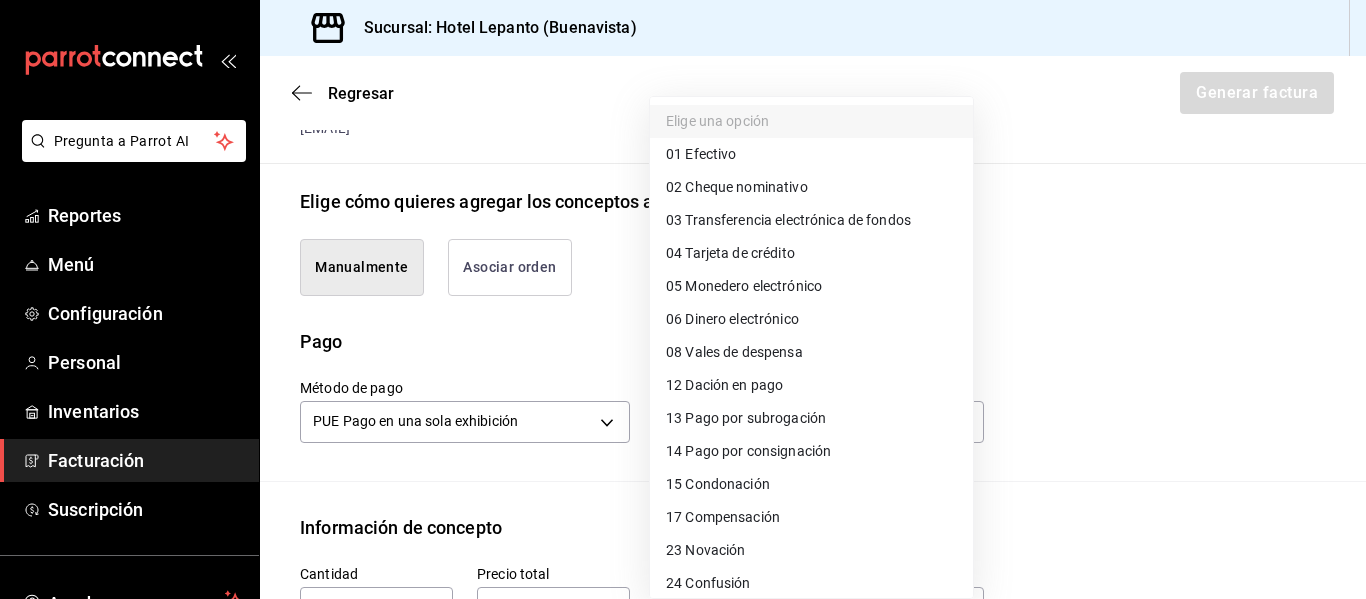 click on "03   Transferencia electrónica de fondos" at bounding box center [788, 220] 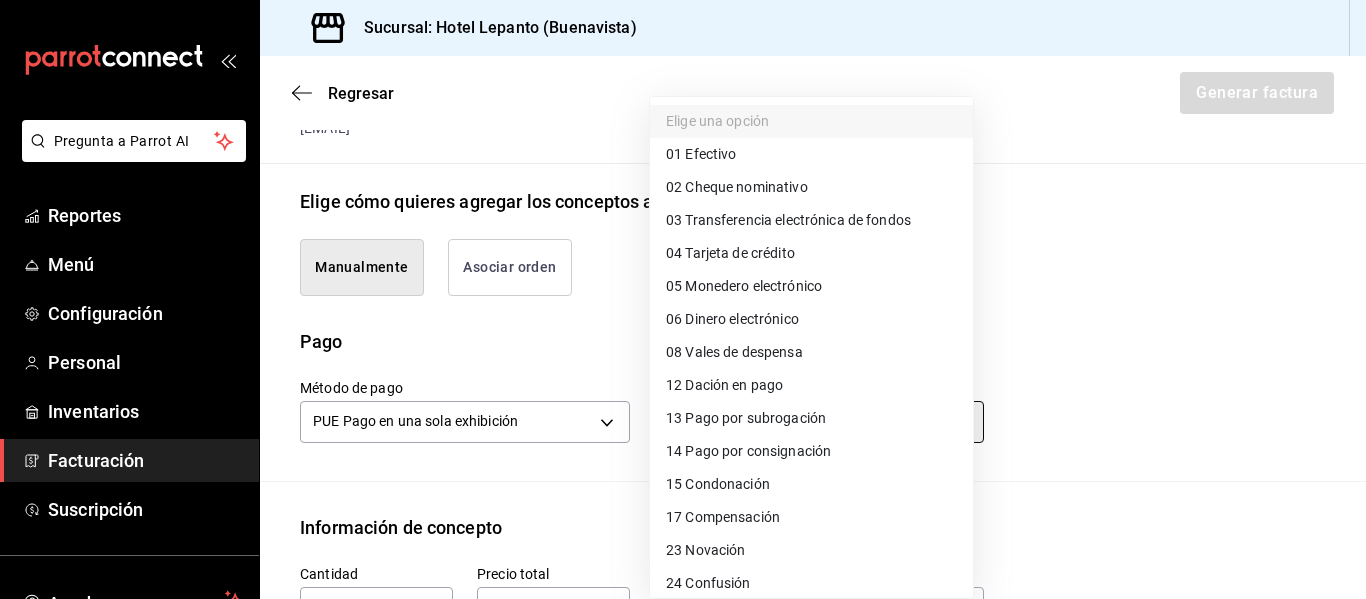 type on "03" 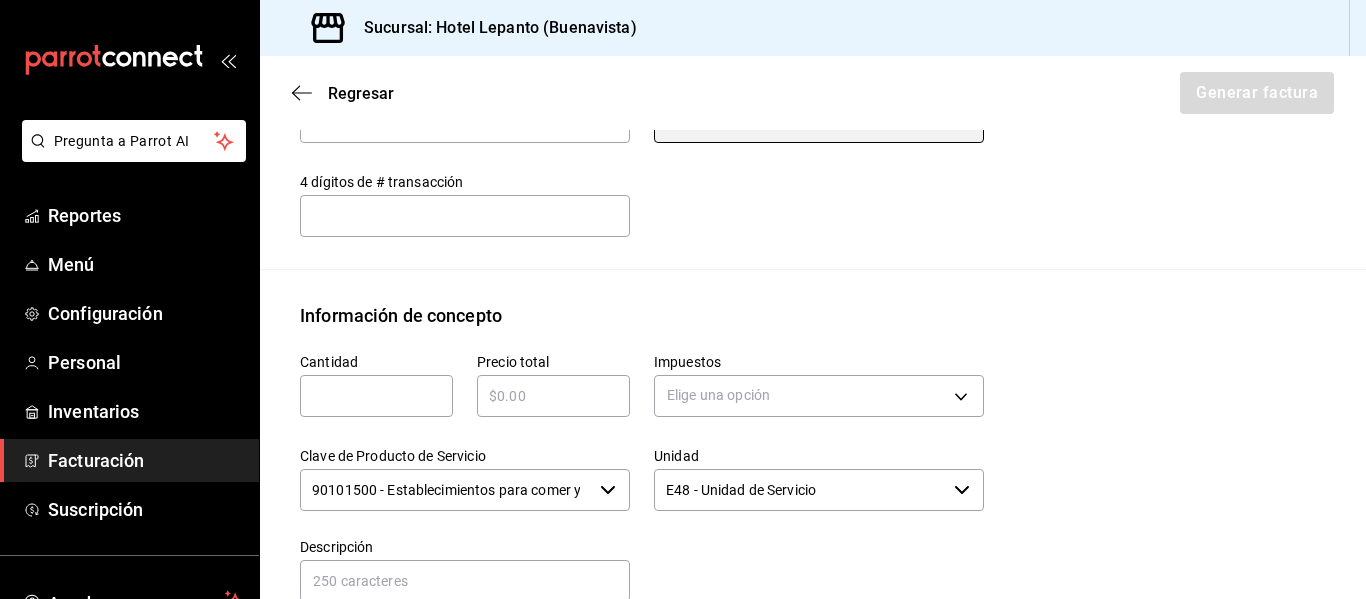 scroll, scrollTop: 837, scrollLeft: 0, axis: vertical 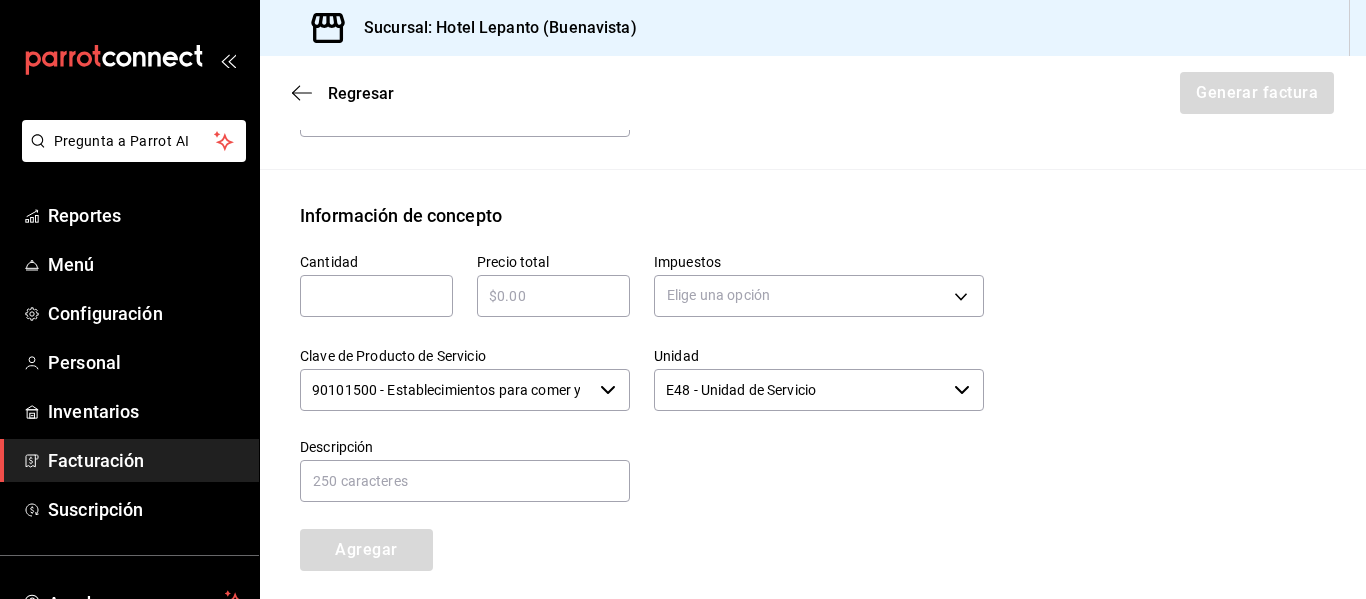 click at bounding box center (376, 296) 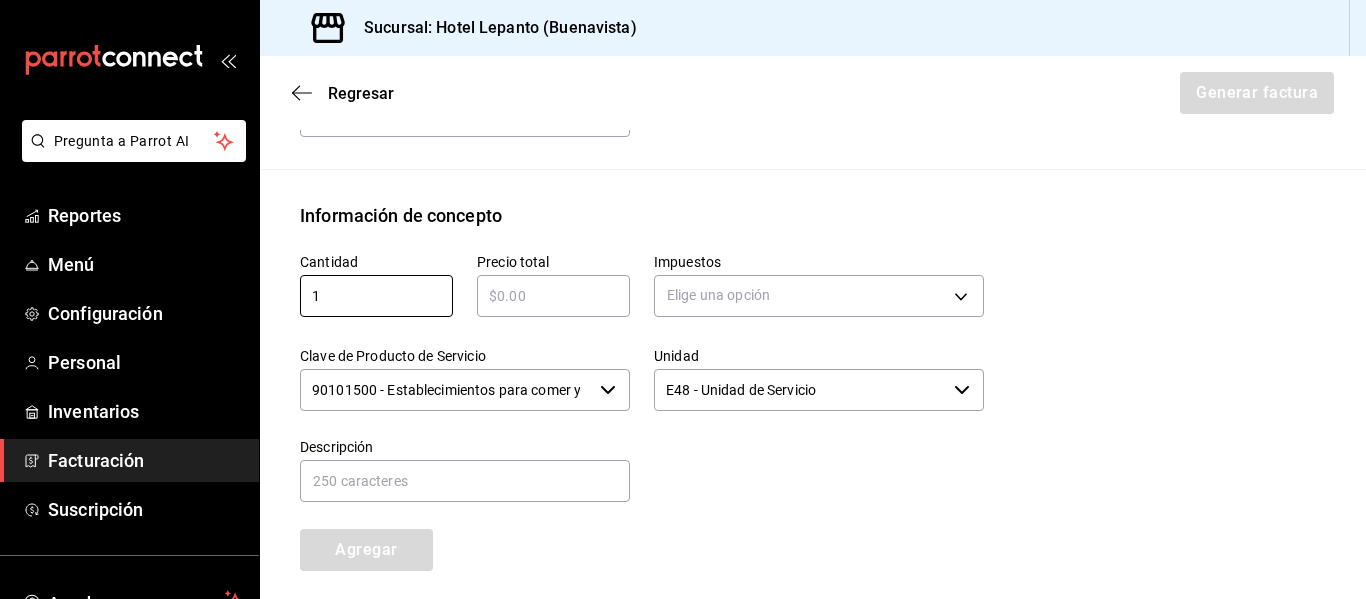 type on "1" 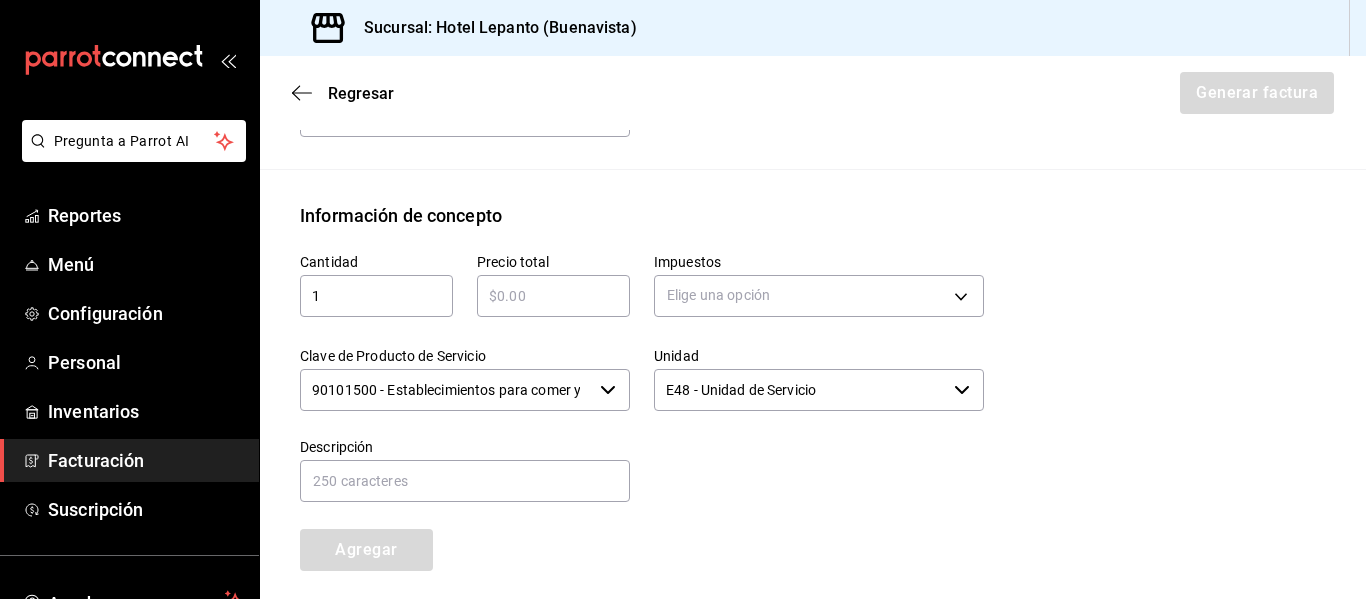 click at bounding box center (553, 296) 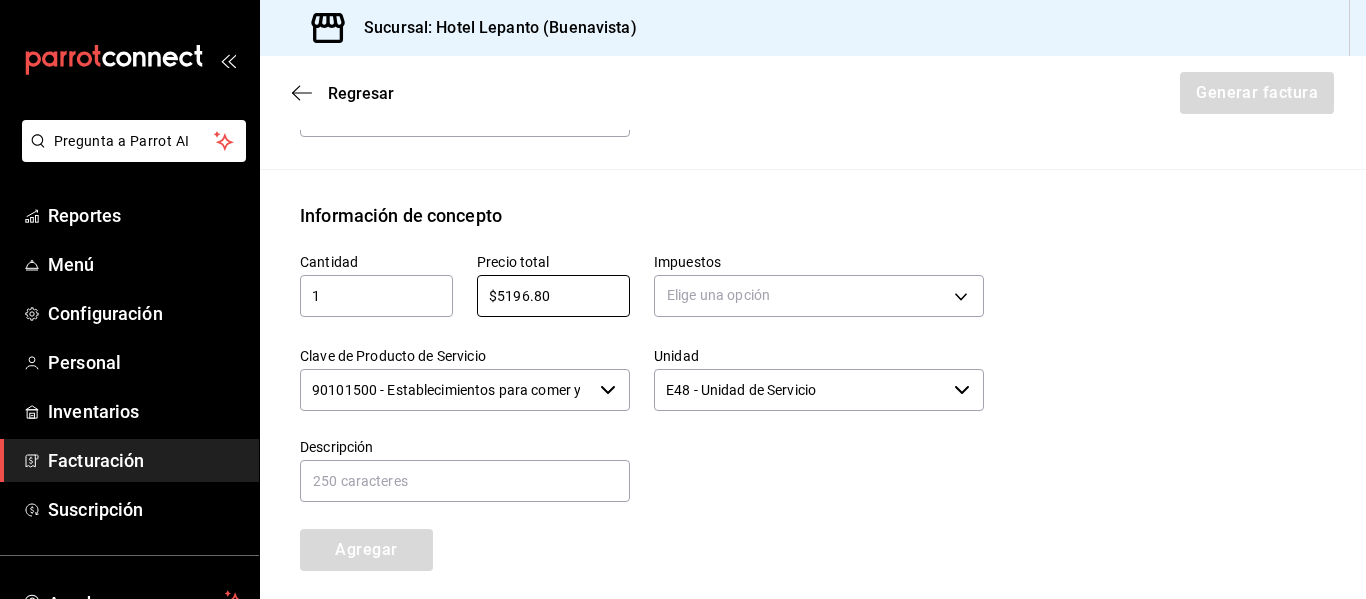 type on "$5196.80" 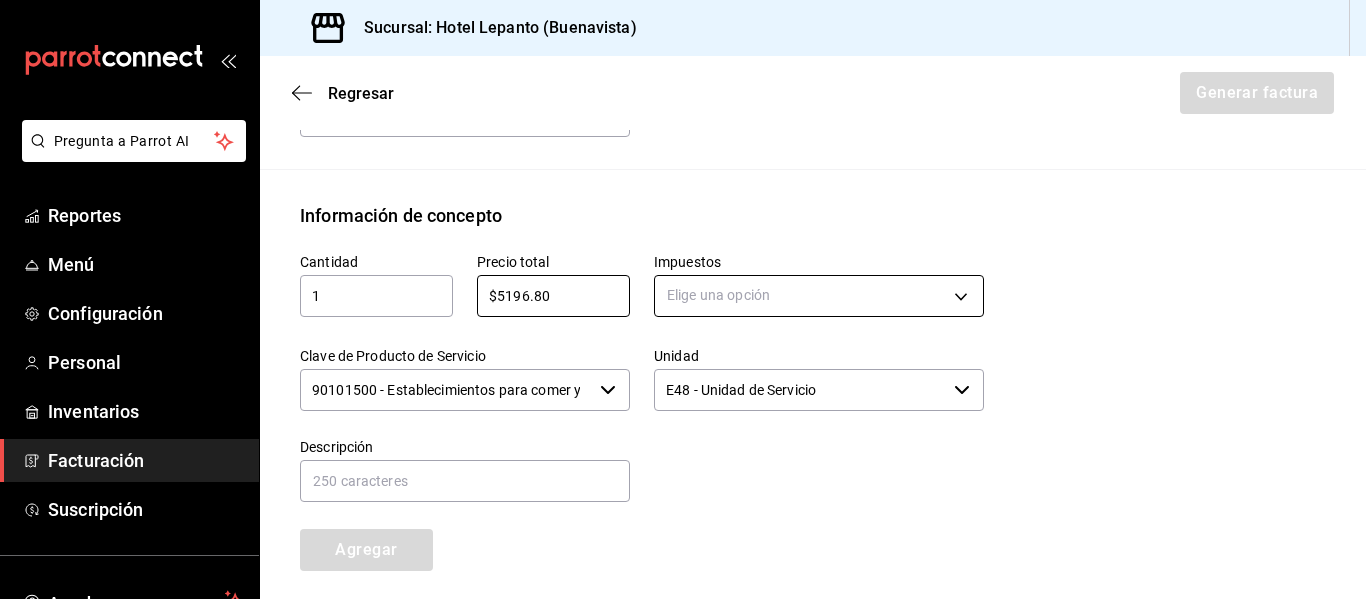 click on "Pregunta a Parrot AI Reportes   Menú   Configuración   Personal   Inventarios   Facturación   Suscripción   Ayuda Recomienda Parrot   [FIRST] [LAST]   Sugerir nueva función   Sucursal: Hotel Lepanto ([CITY]) Regresar Generar factura Emisor Perfil fiscal OMC GOURMET Tipo de comprobante Ingreso Receptor Nombre / Razón social EQUIPOS DE SEGURIDAD MAGOCAD RFC Receptor [RFC] Régimen fiscal General de Ley Personas Morales Uso de CFDI G03: Gastos en general Correo electrónico [EMAIL] Elige cómo quieres agregar los conceptos a tu factura Manualmente Asociar orden Pago Método de pago PUE   Pago en una sola exhibición PUE Forma de pago 03   Transferencia electrónica de fondos 03 4 dígitos de # transacción 4 dígitos de # transacción Información de concepto Cantidad 1 ​ Precio total $5196.80 ​ Impuestos Elige una opción Clave de Producto de Servicio 90101500 - Establecimientos para comer y beber ​ Unidad E48 - Unidad de Servicio ​ Descripción Agregar IVA Total $0.00" at bounding box center [683, 299] 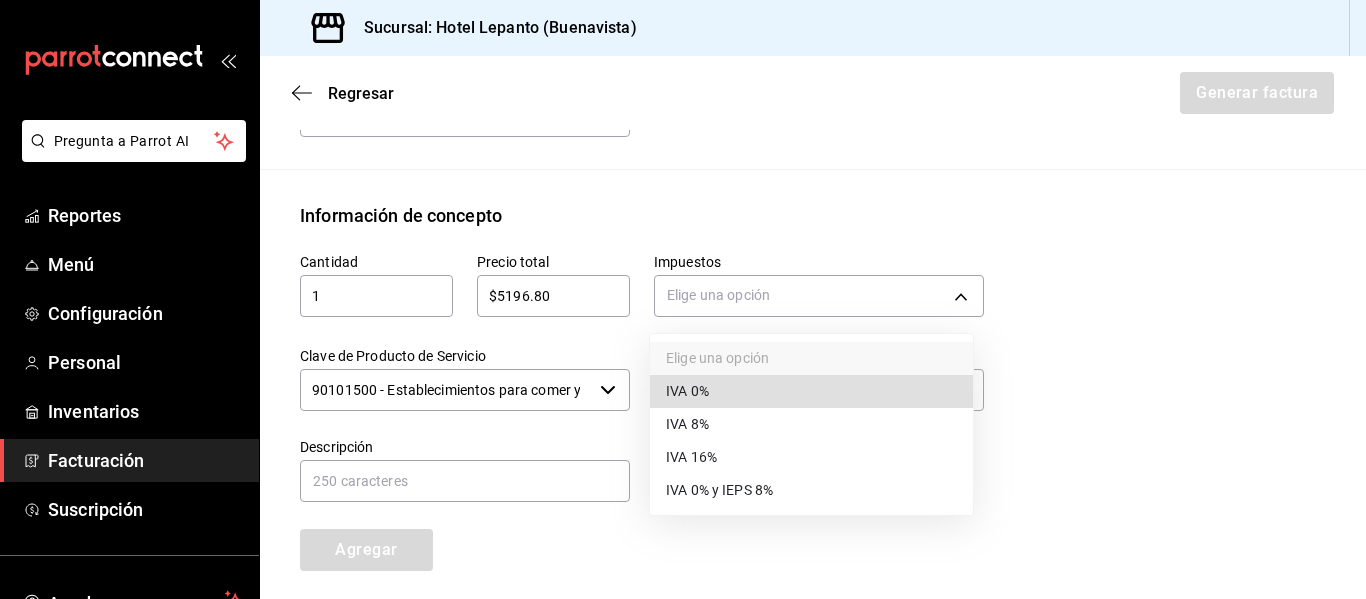 click on "IVA 16%" at bounding box center (811, 457) 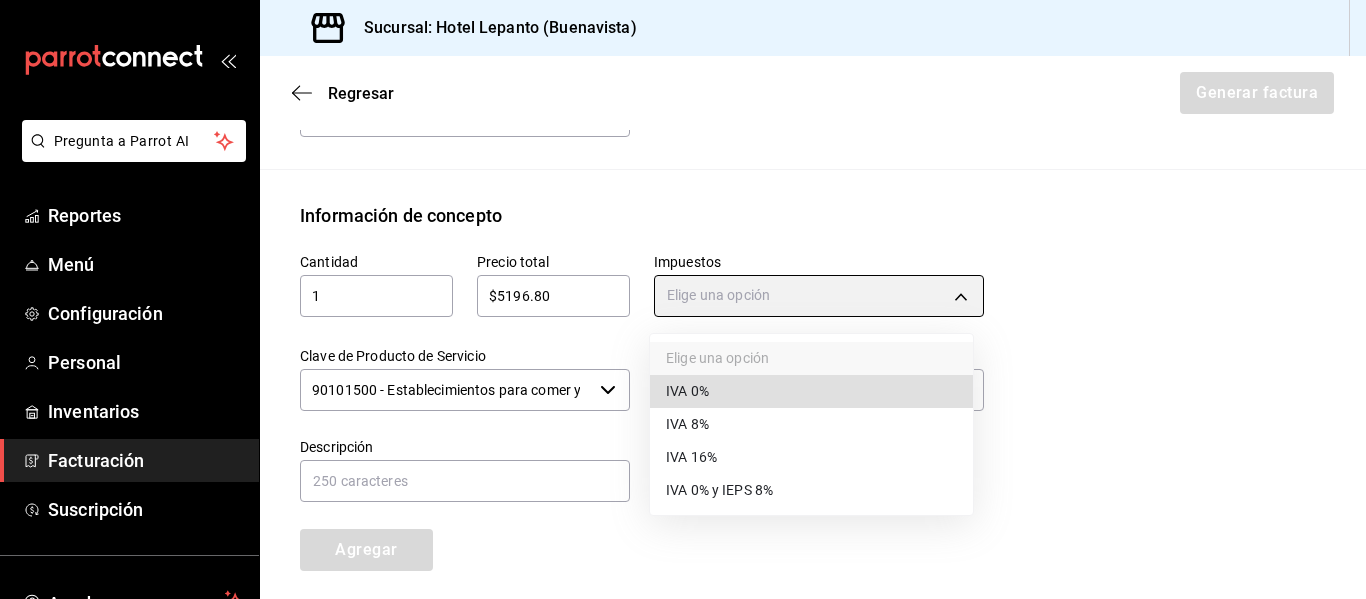 type on "IVA_16" 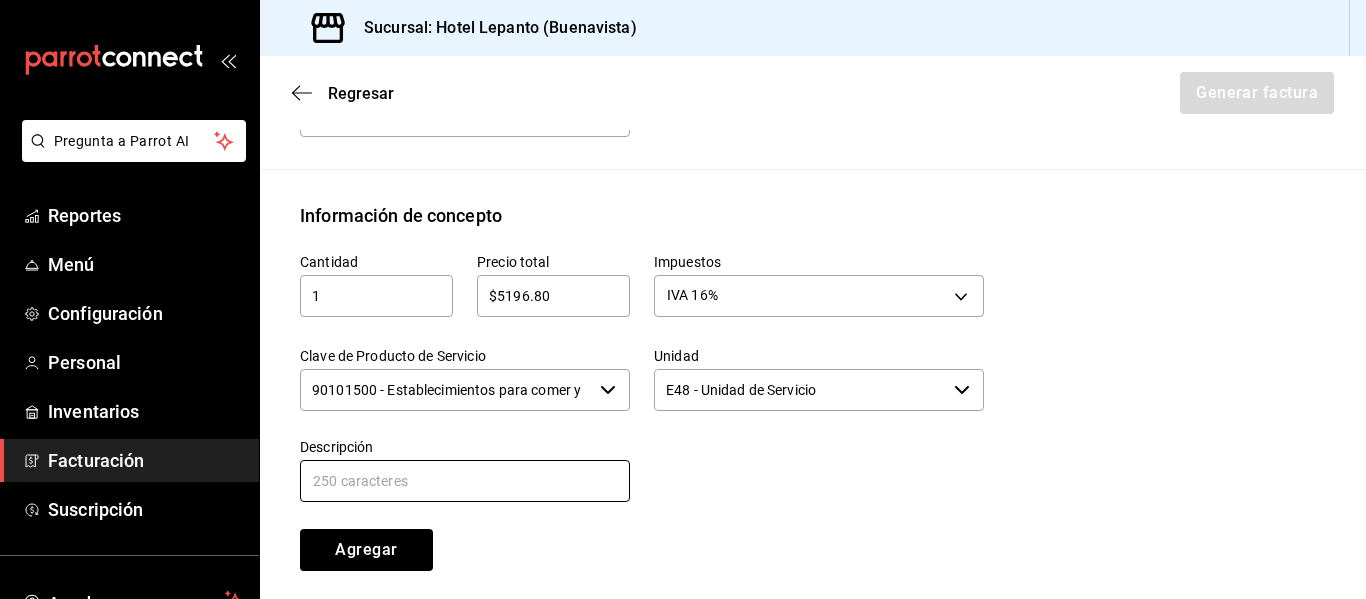 click at bounding box center (465, 481) 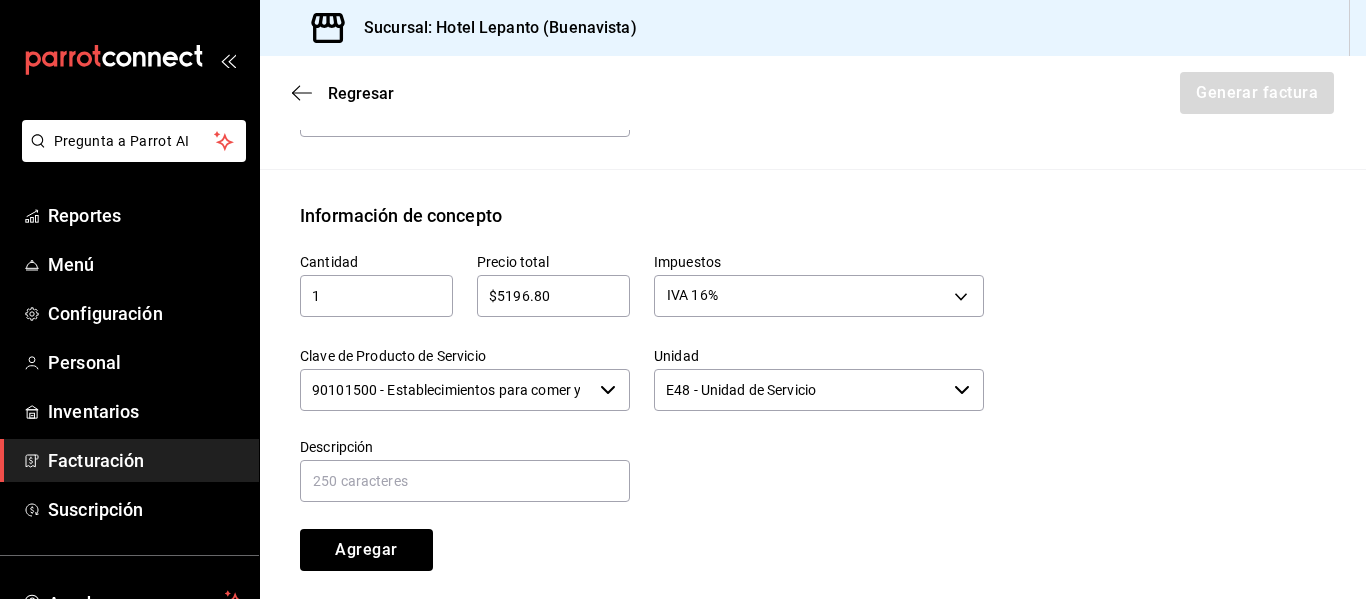 click on "90101500 - Establecimientos para comer y beber" at bounding box center (446, 390) 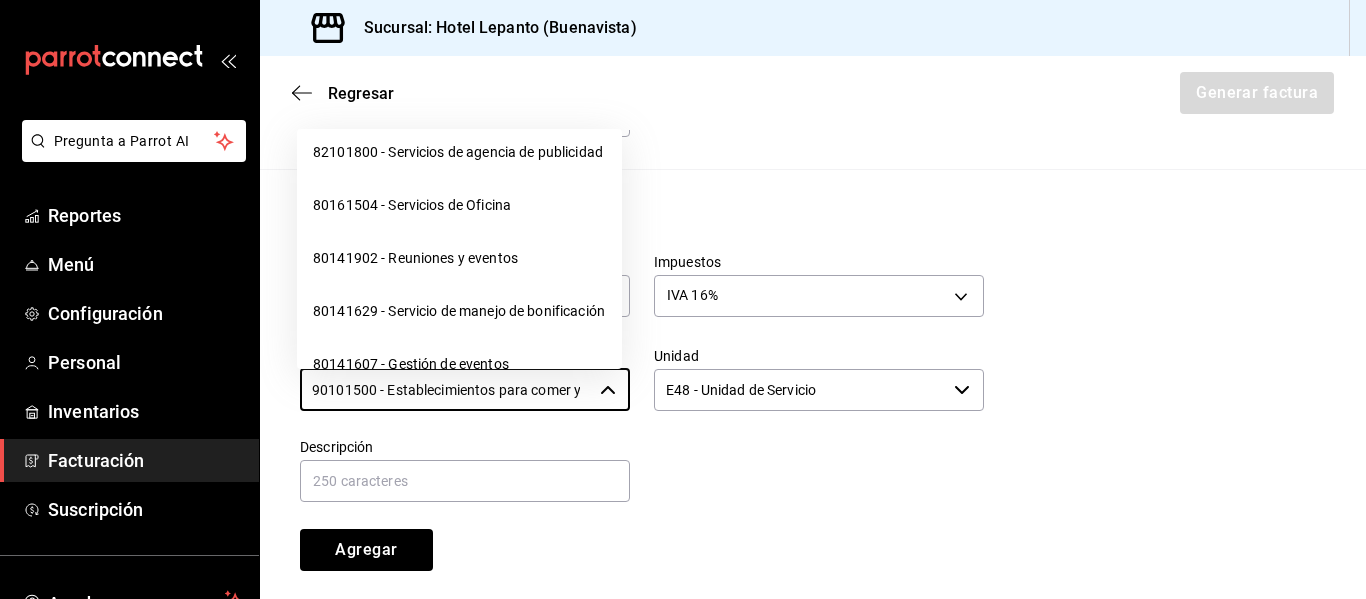 scroll, scrollTop: 1600, scrollLeft: 0, axis: vertical 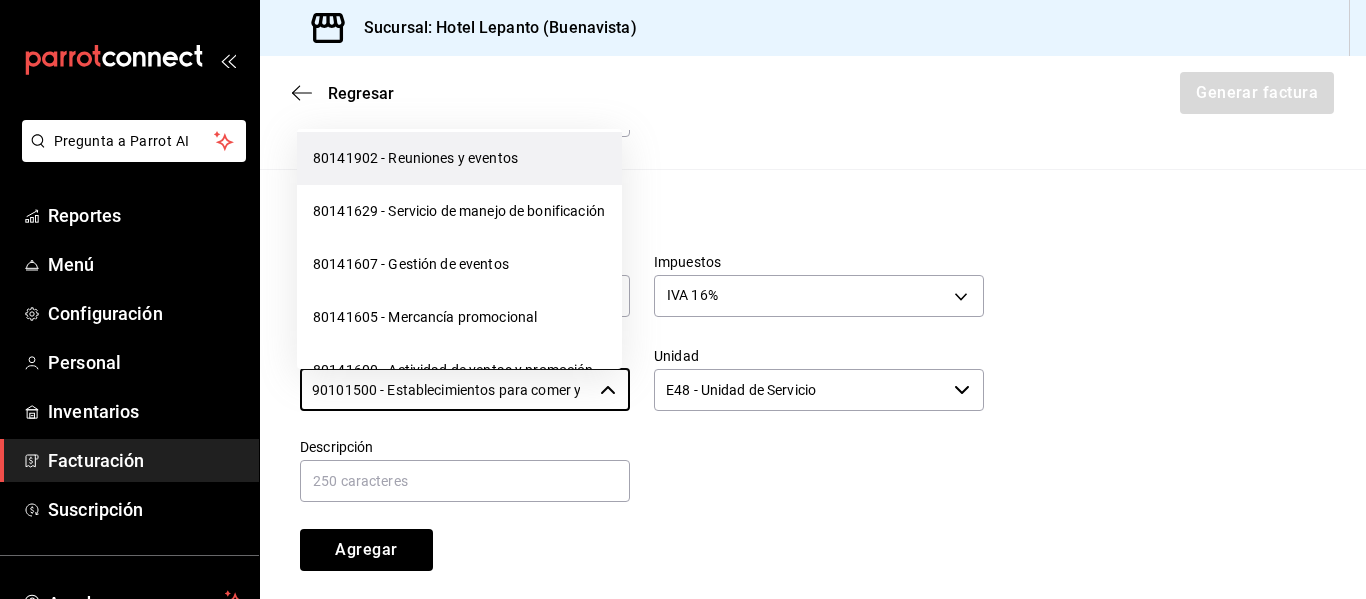 click on "80141902 - Reuniones y eventos" at bounding box center (459, 158) 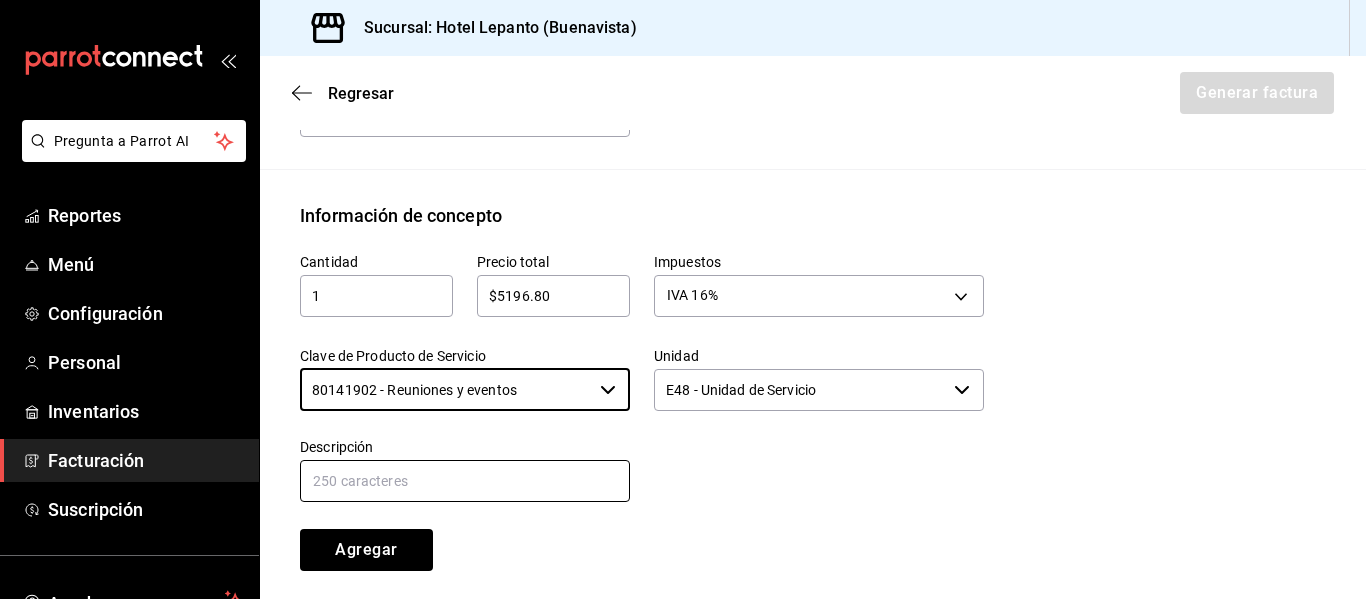 click at bounding box center (465, 481) 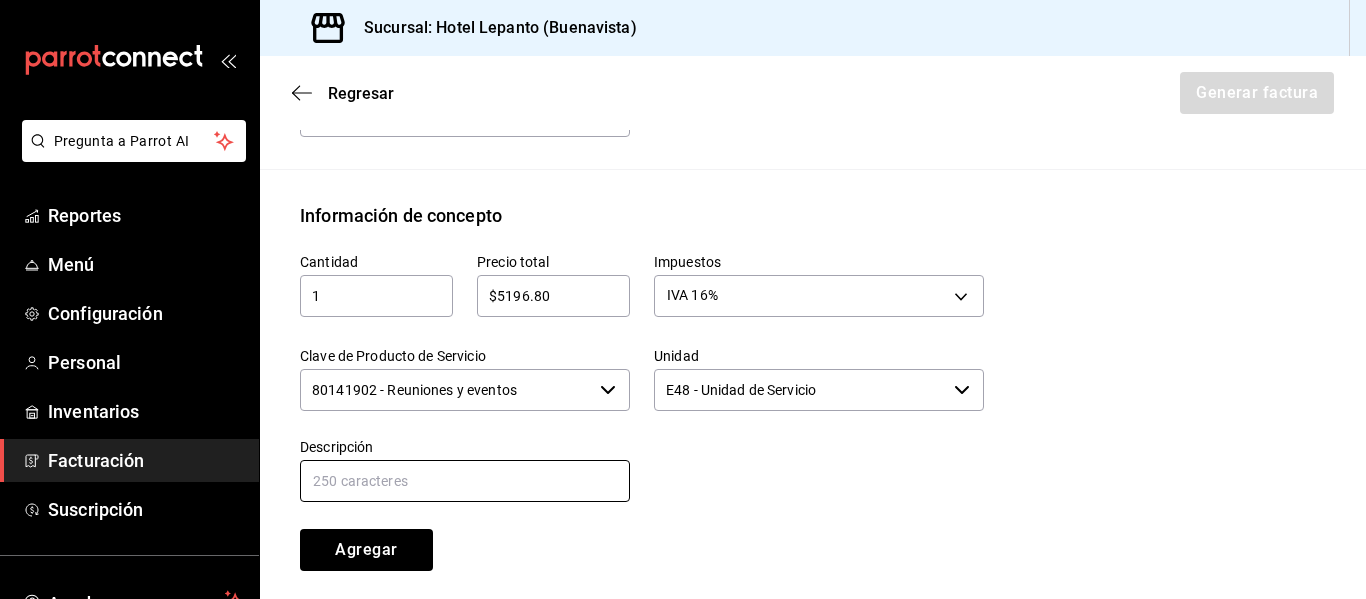 type on "Renta de salón para curso." 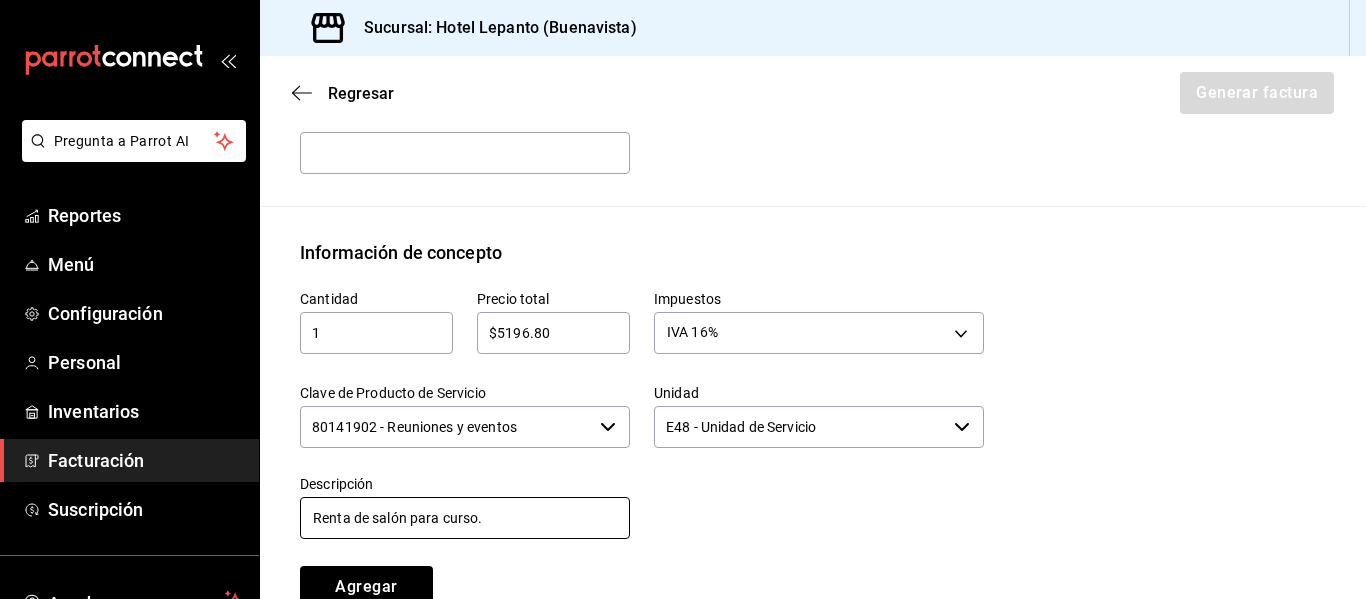 scroll, scrollTop: 1076, scrollLeft: 0, axis: vertical 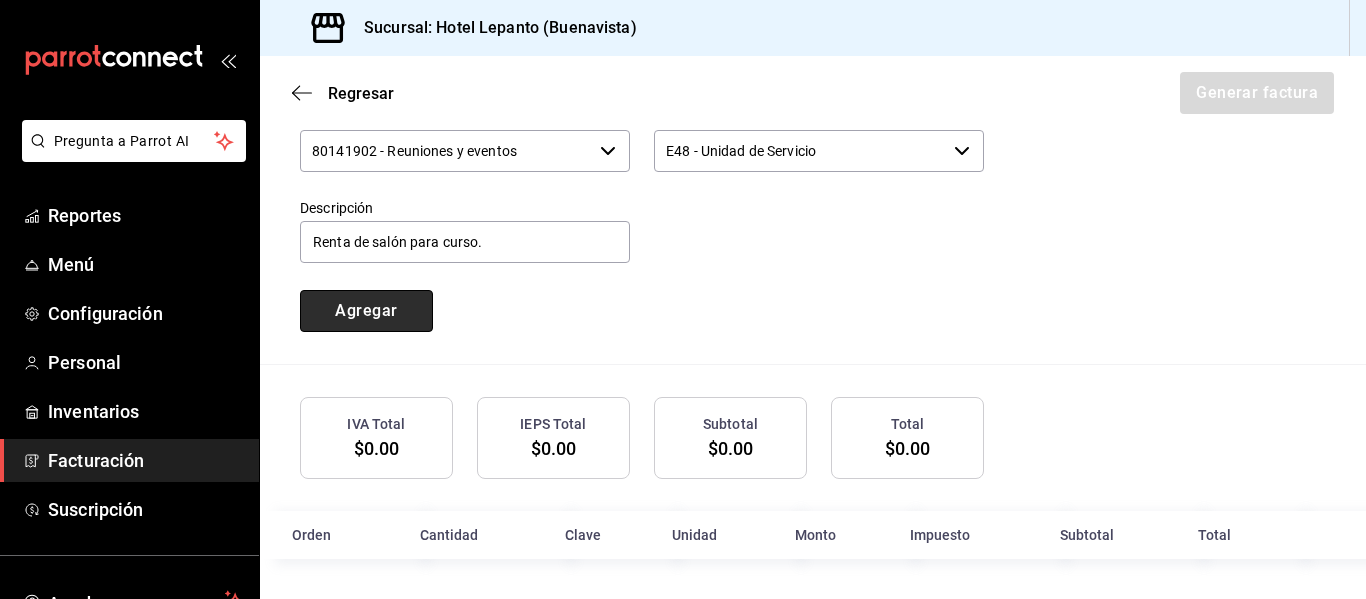 click on "Agregar" at bounding box center (366, 311) 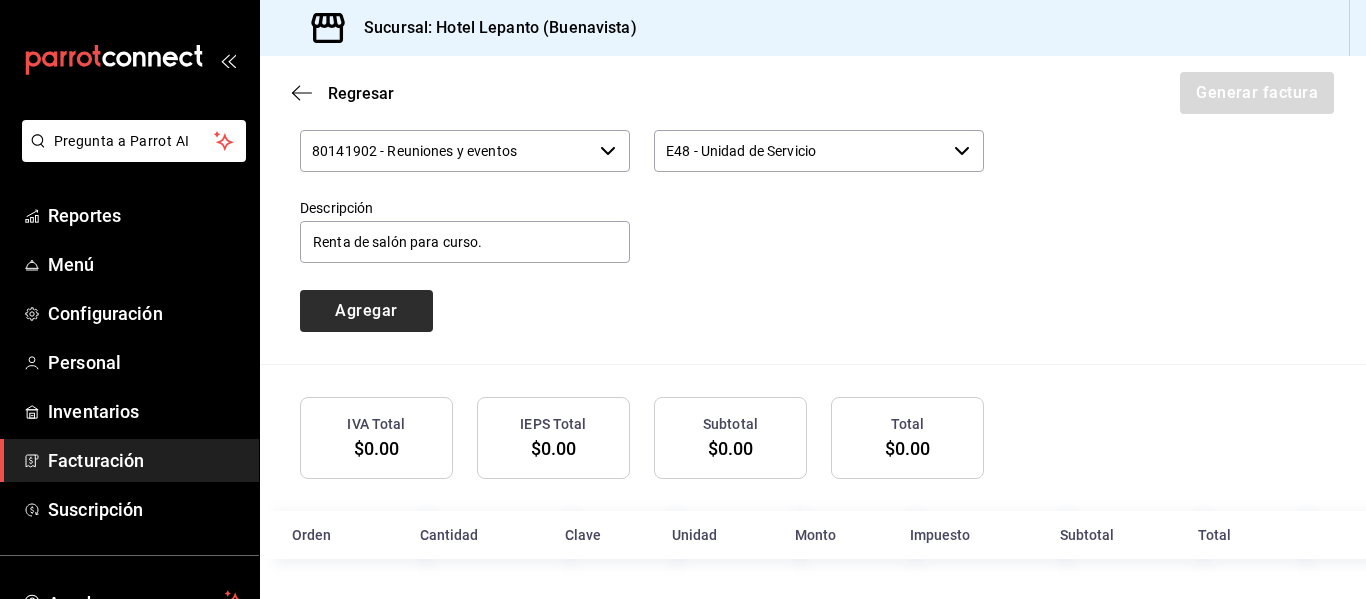 type 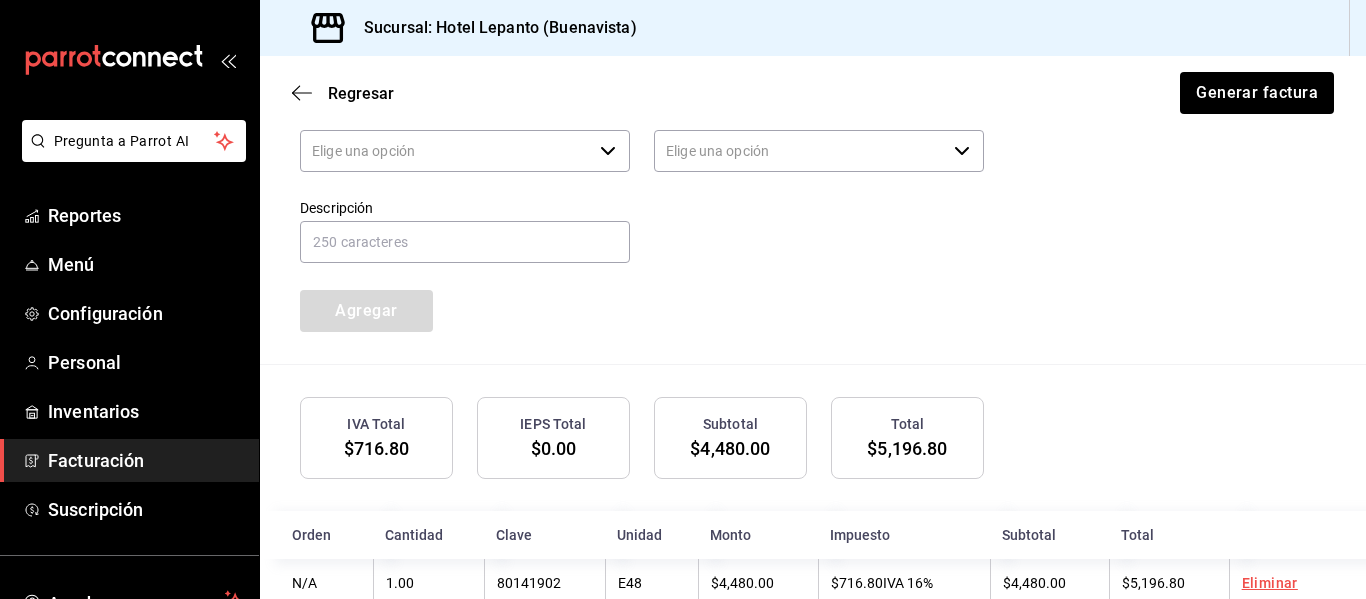 type on "90101500 - Establecimientos para comer y beber" 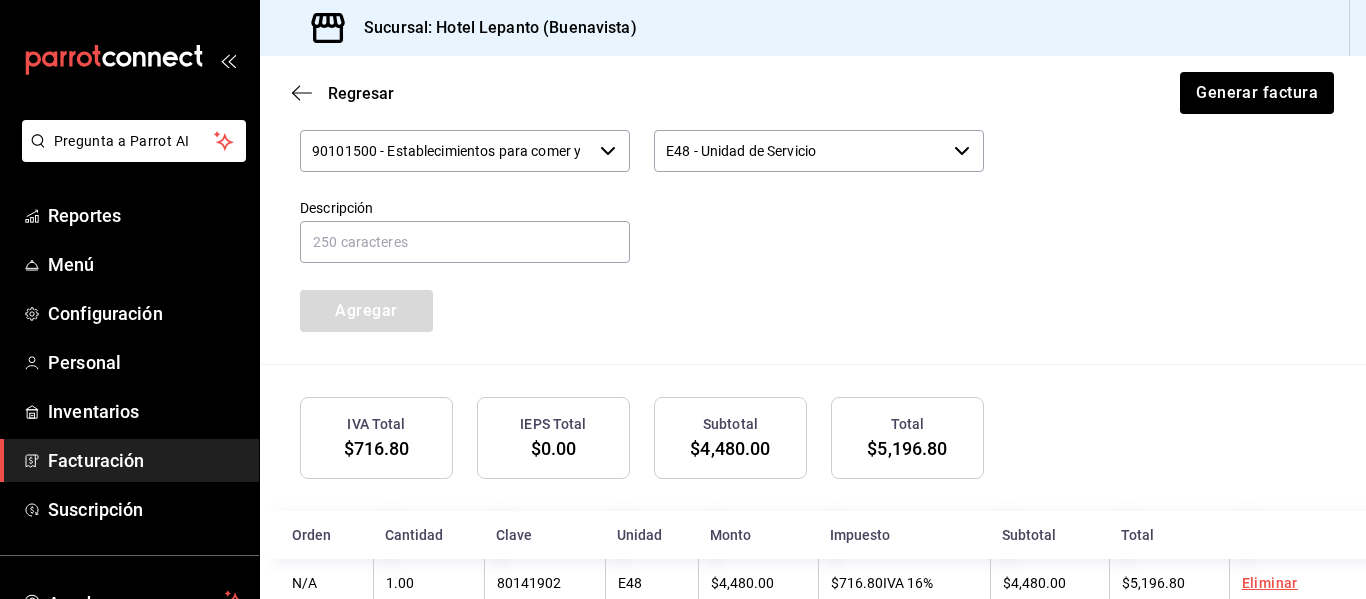 scroll, scrollTop: 1125, scrollLeft: 0, axis: vertical 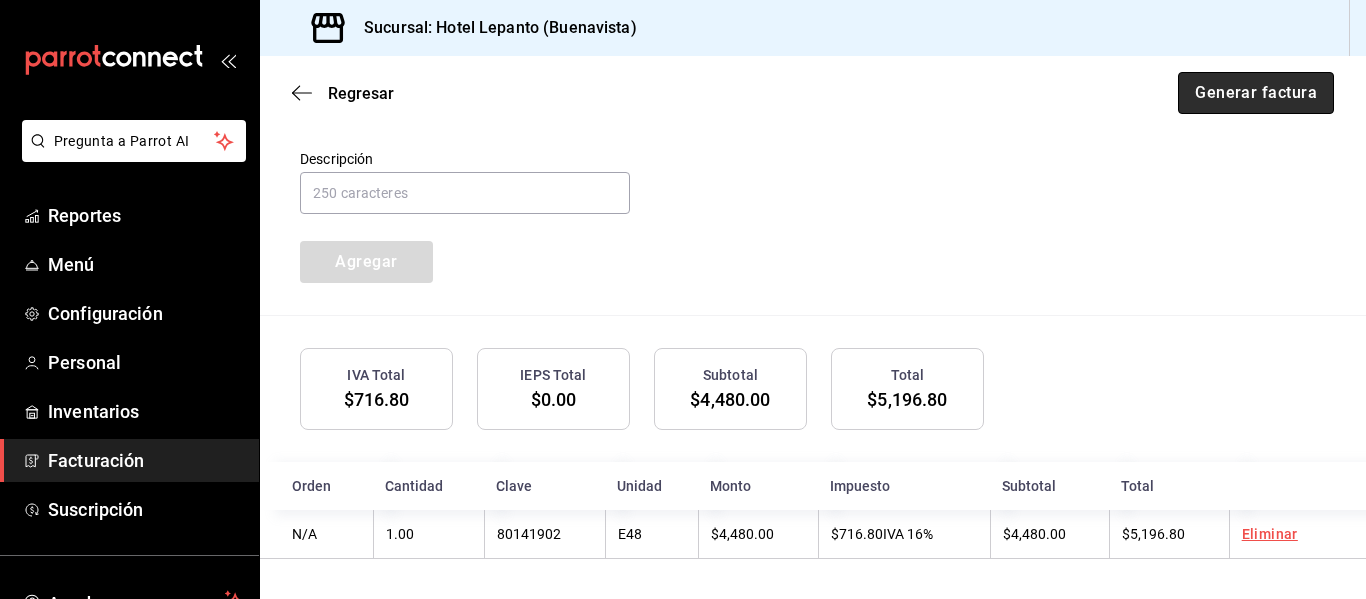 click on "Generar factura" at bounding box center [1256, 93] 